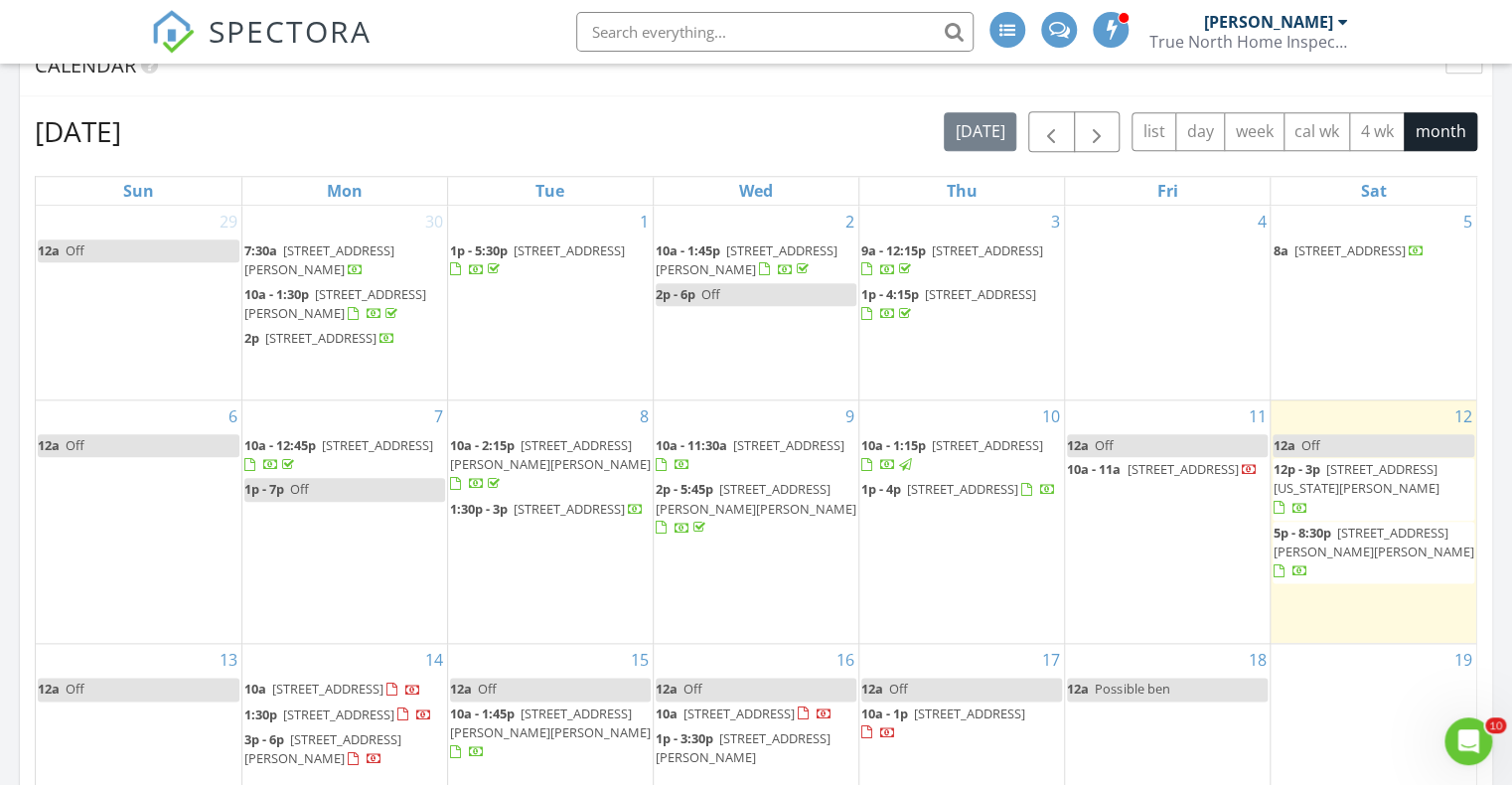 scroll, scrollTop: 0, scrollLeft: 0, axis: both 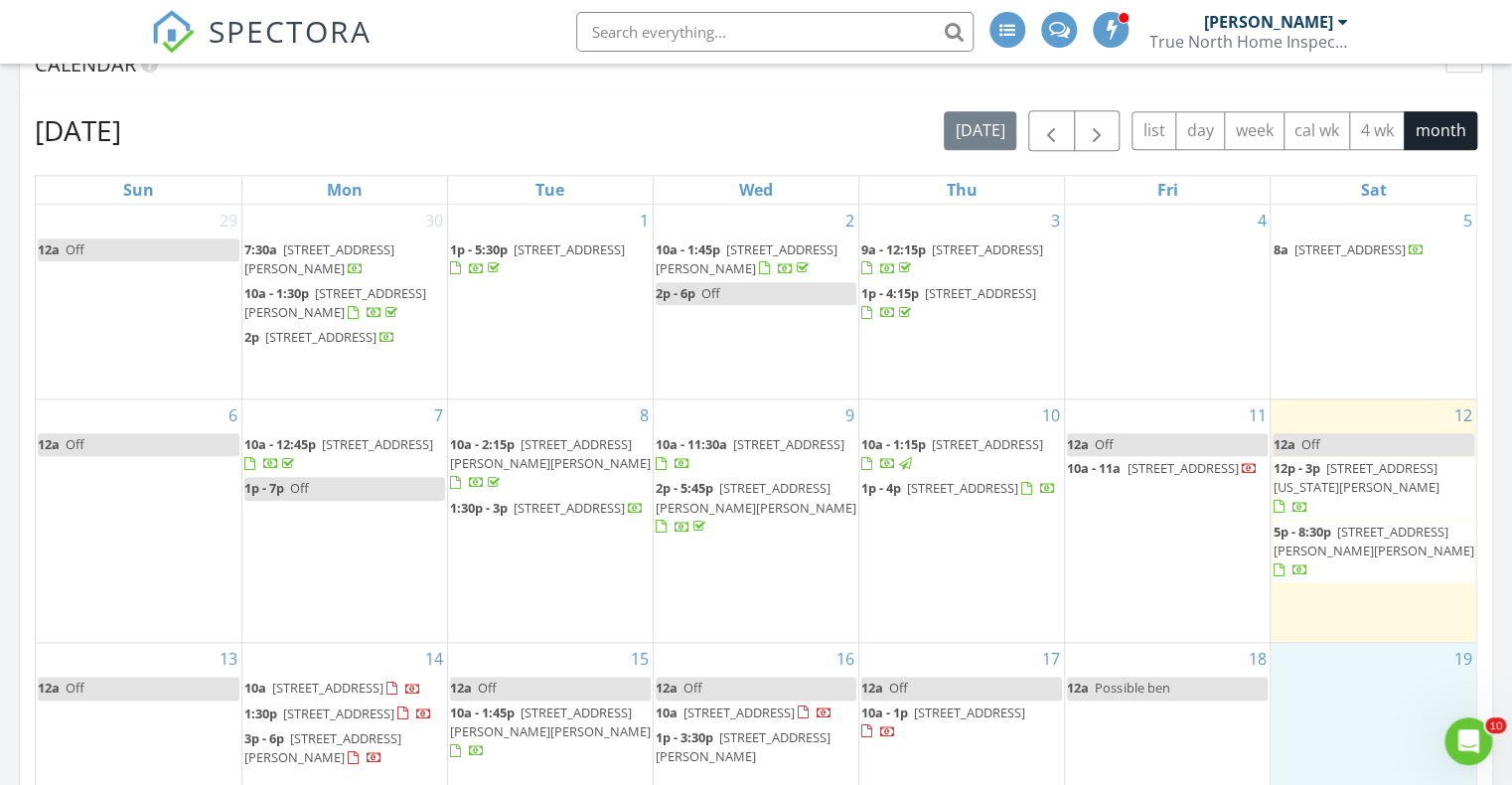 click on "19" at bounding box center [1373, 727] 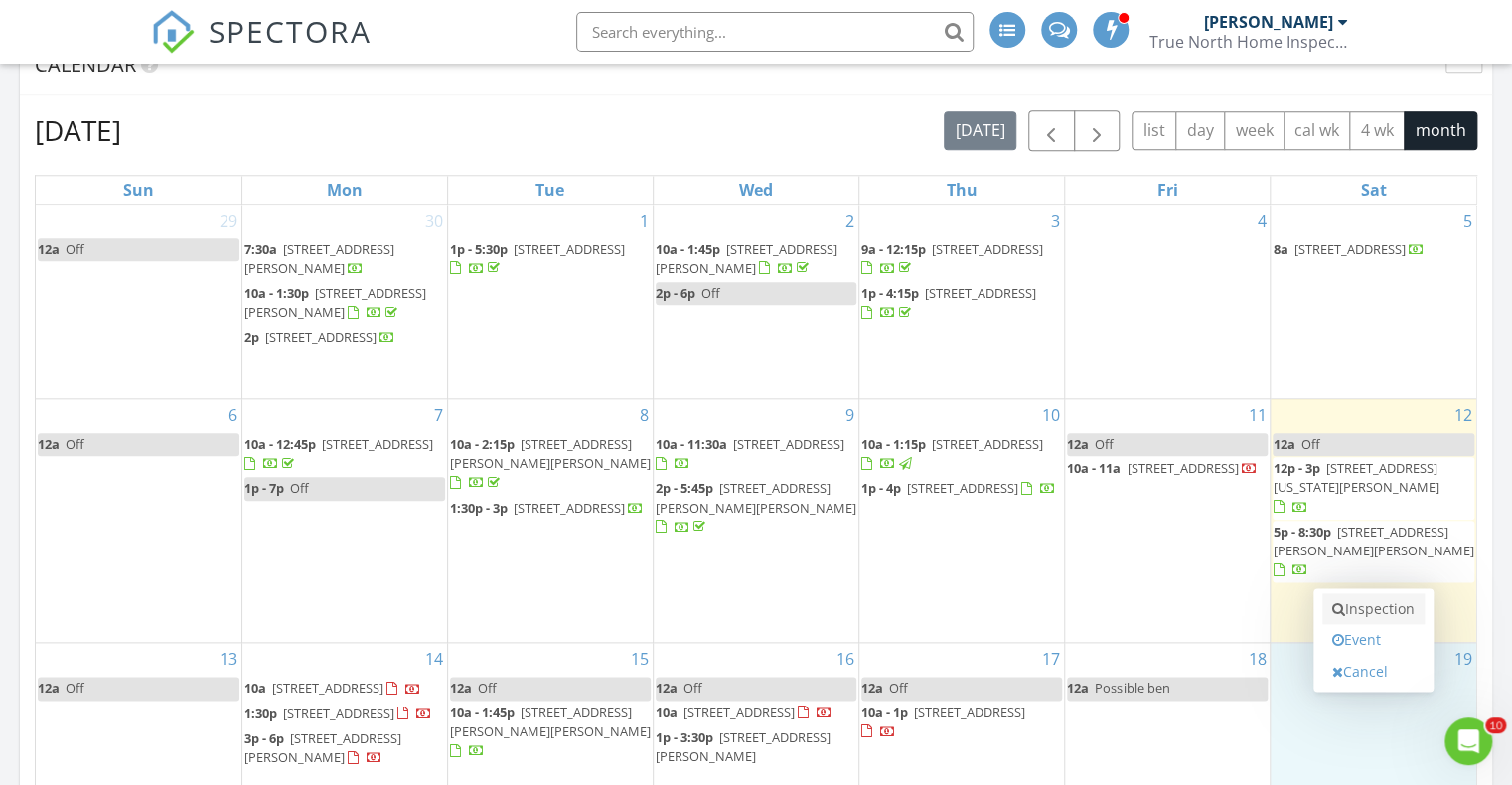 click on "Inspection" at bounding box center (1373, 609) 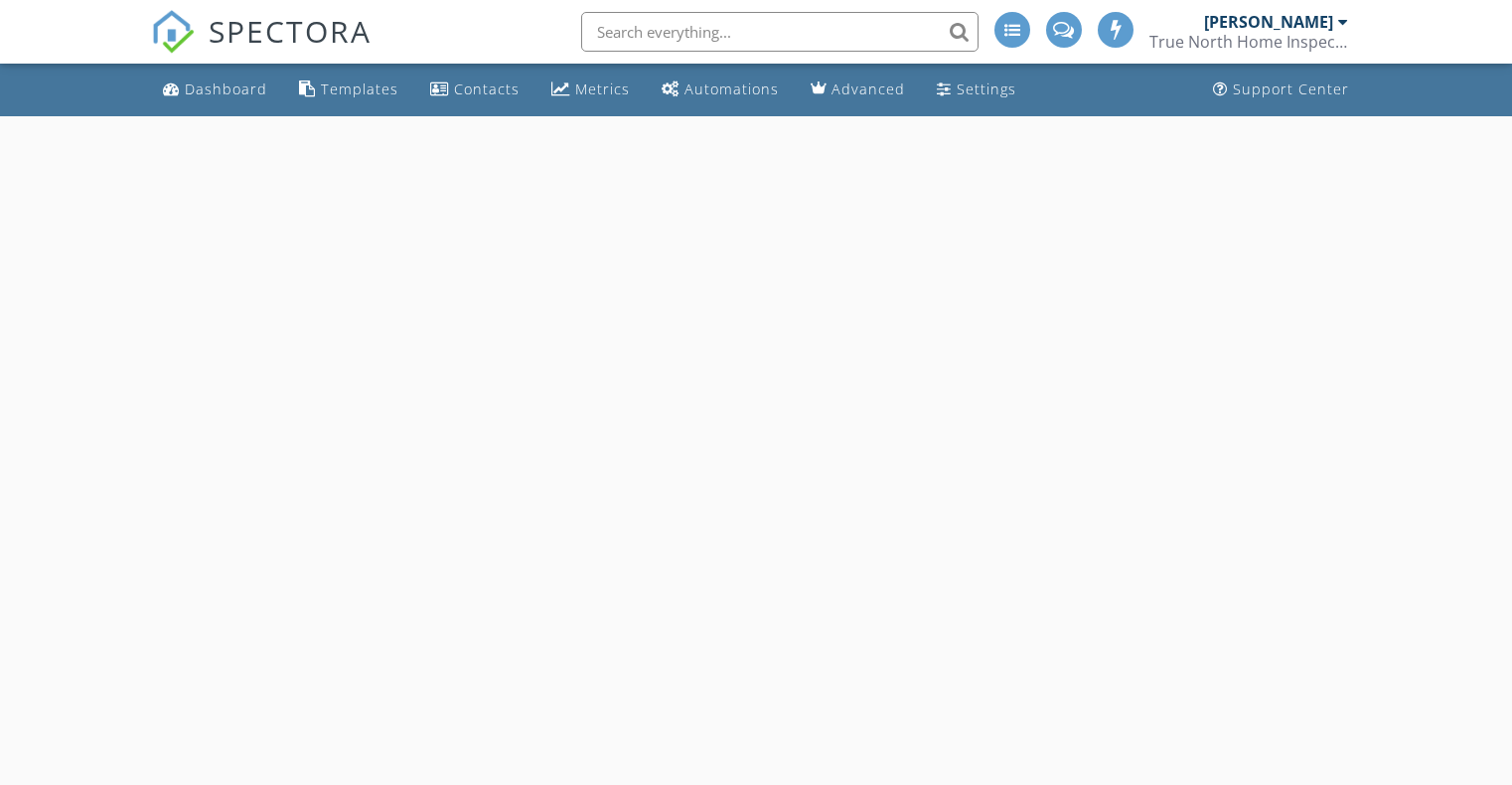 scroll, scrollTop: 0, scrollLeft: 0, axis: both 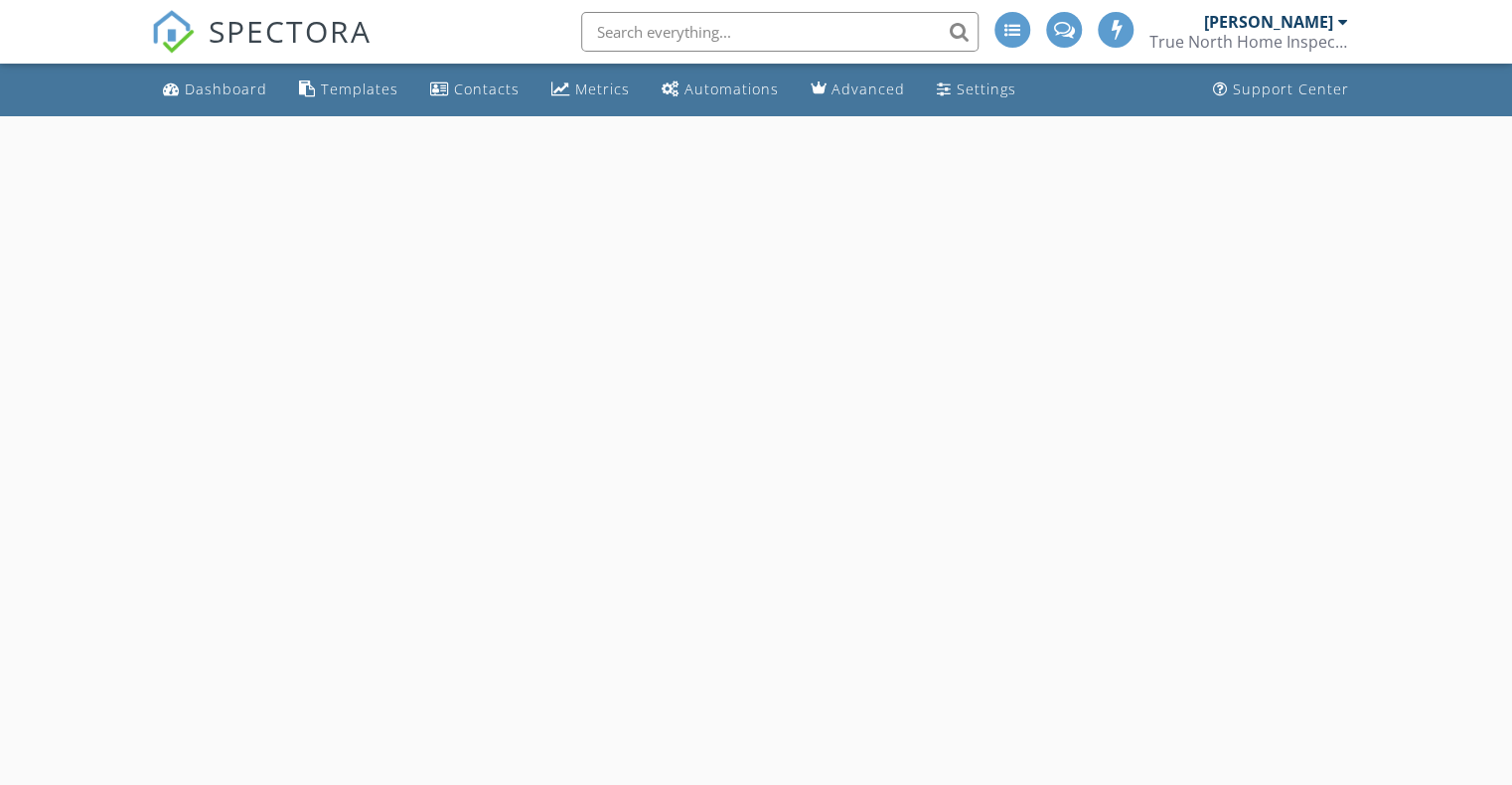 select on "6" 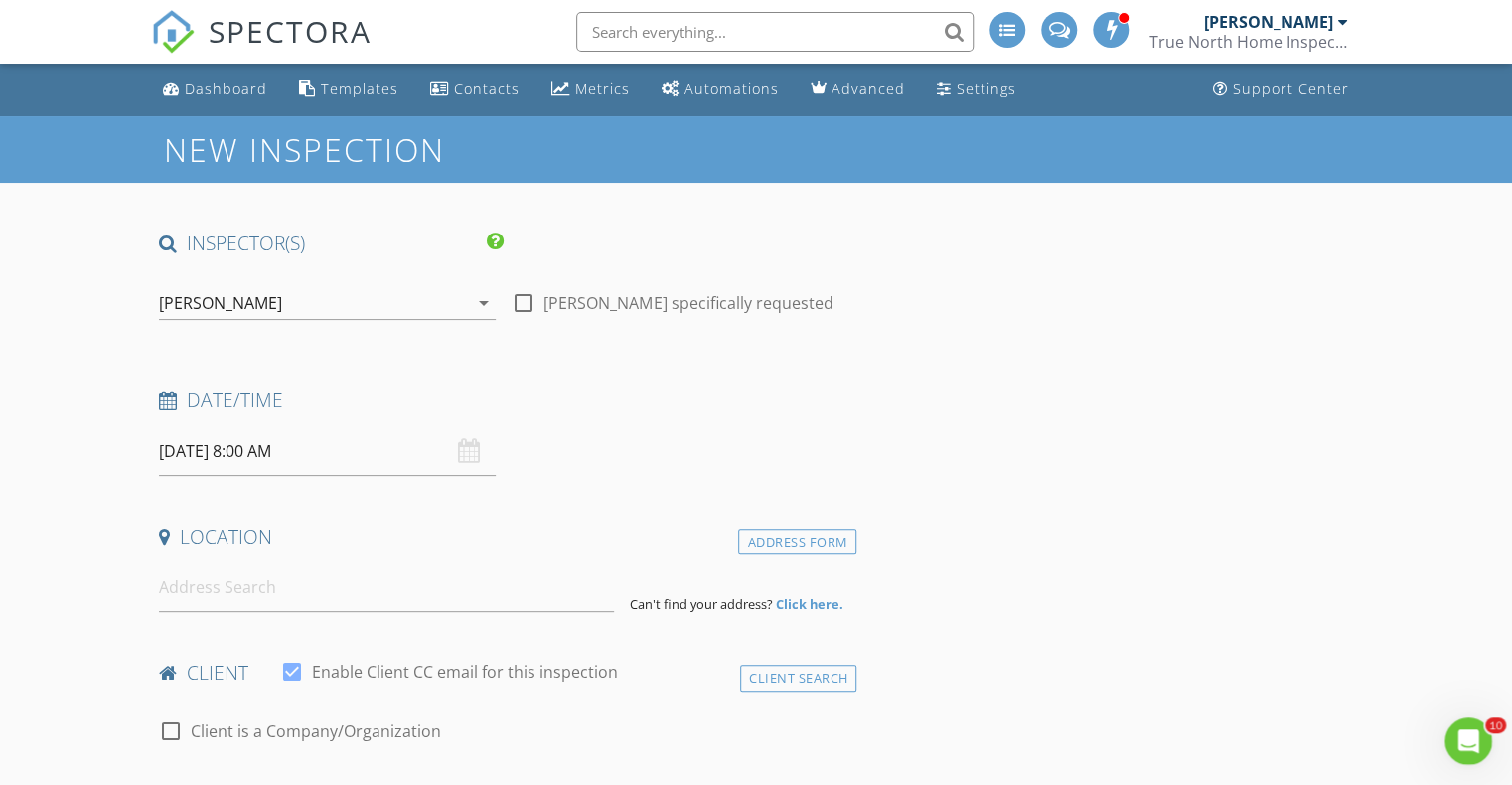 scroll, scrollTop: 0, scrollLeft: 0, axis: both 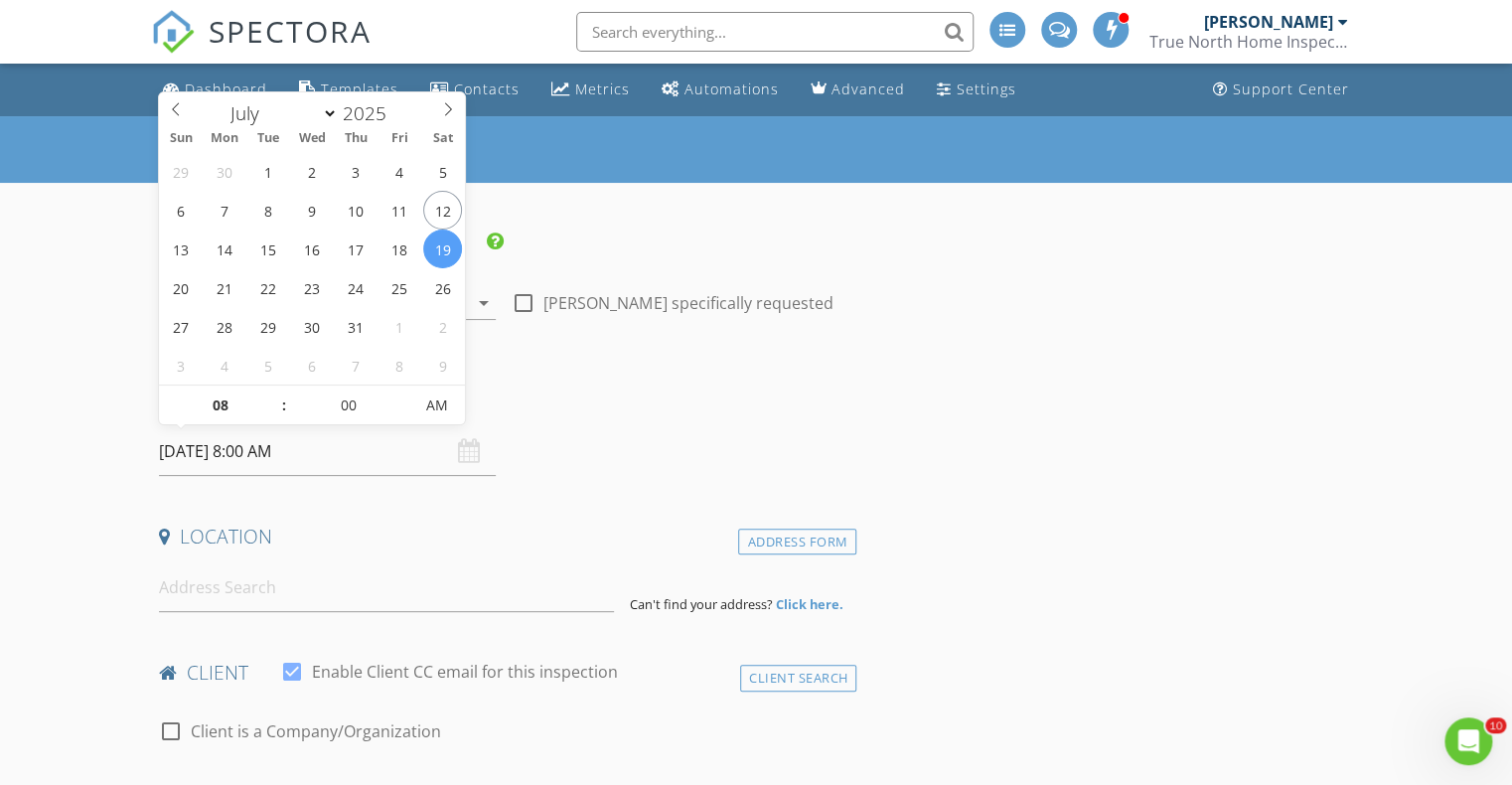 click on "07/19/2025 8:00 AM" at bounding box center (327, 451) 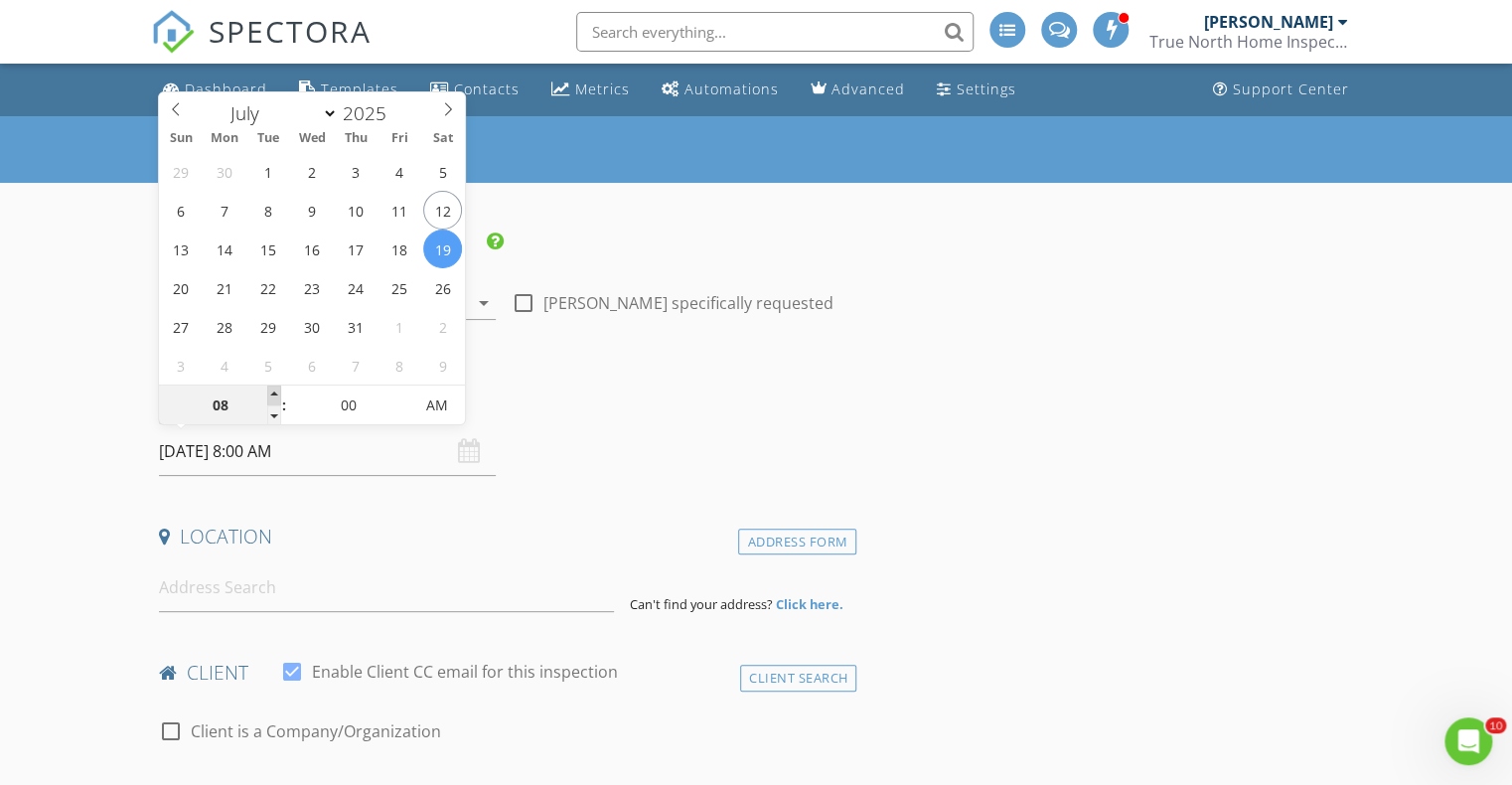 type on "09" 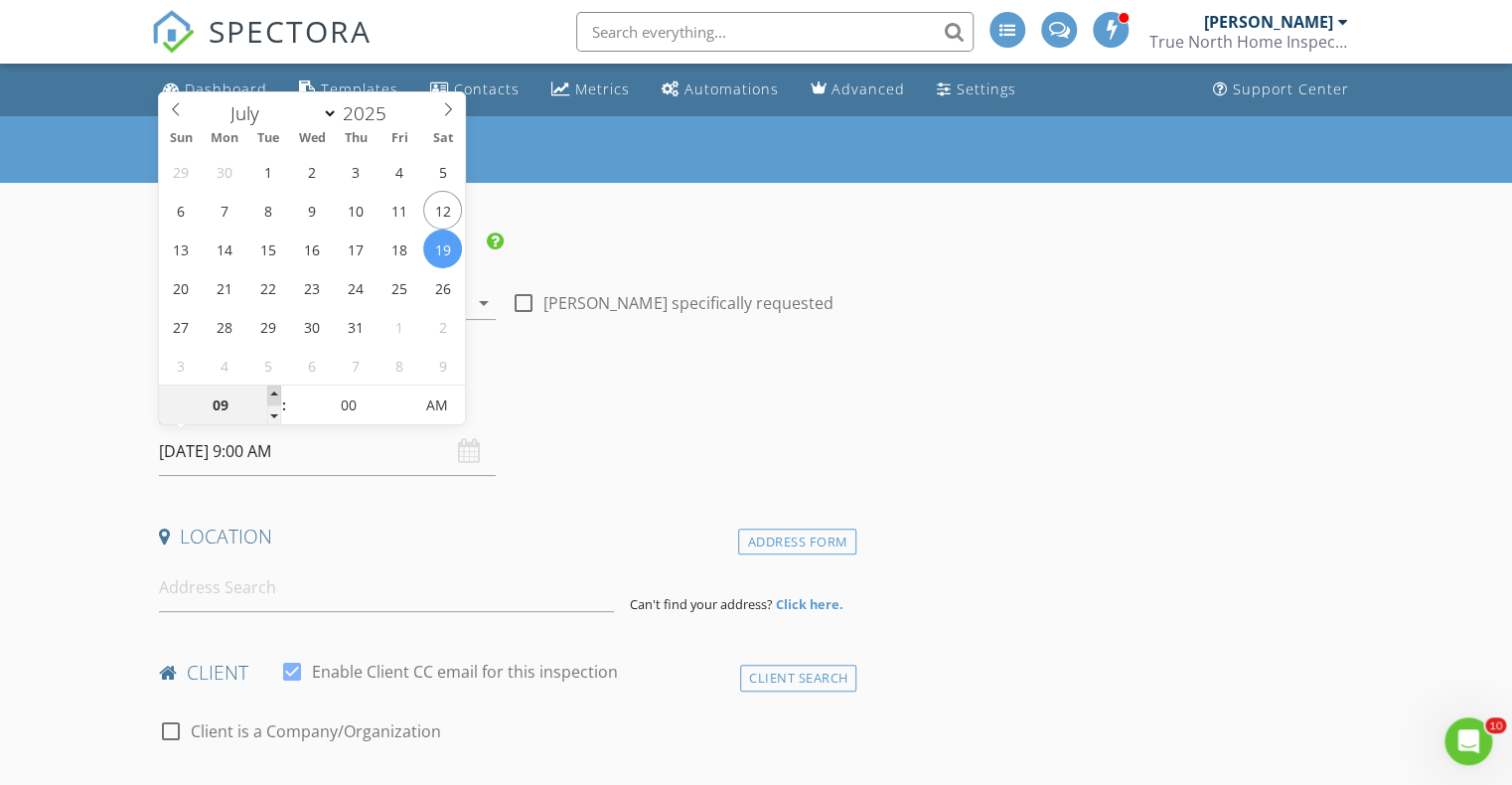 click at bounding box center [274, 395] 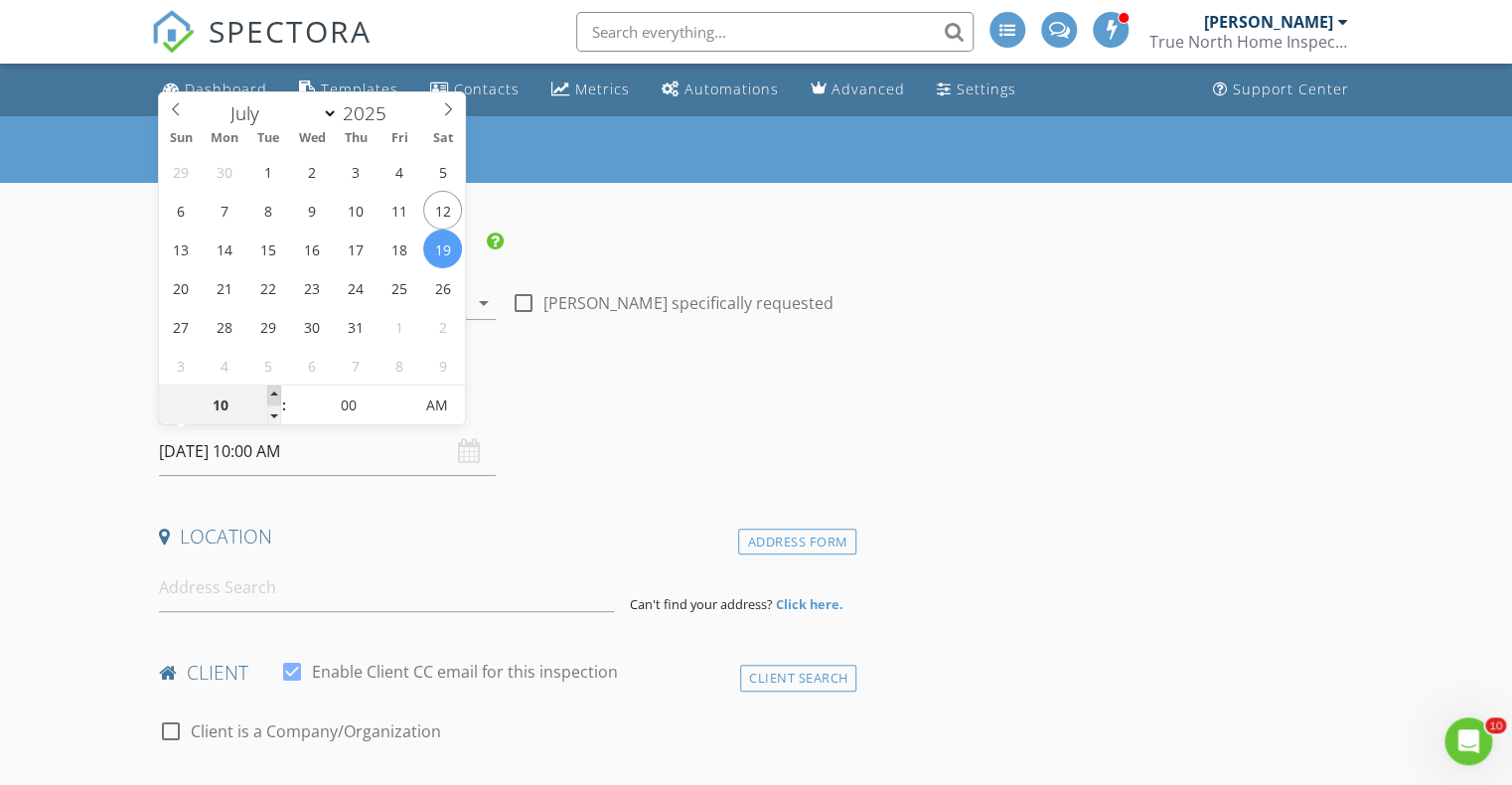 click at bounding box center (274, 395) 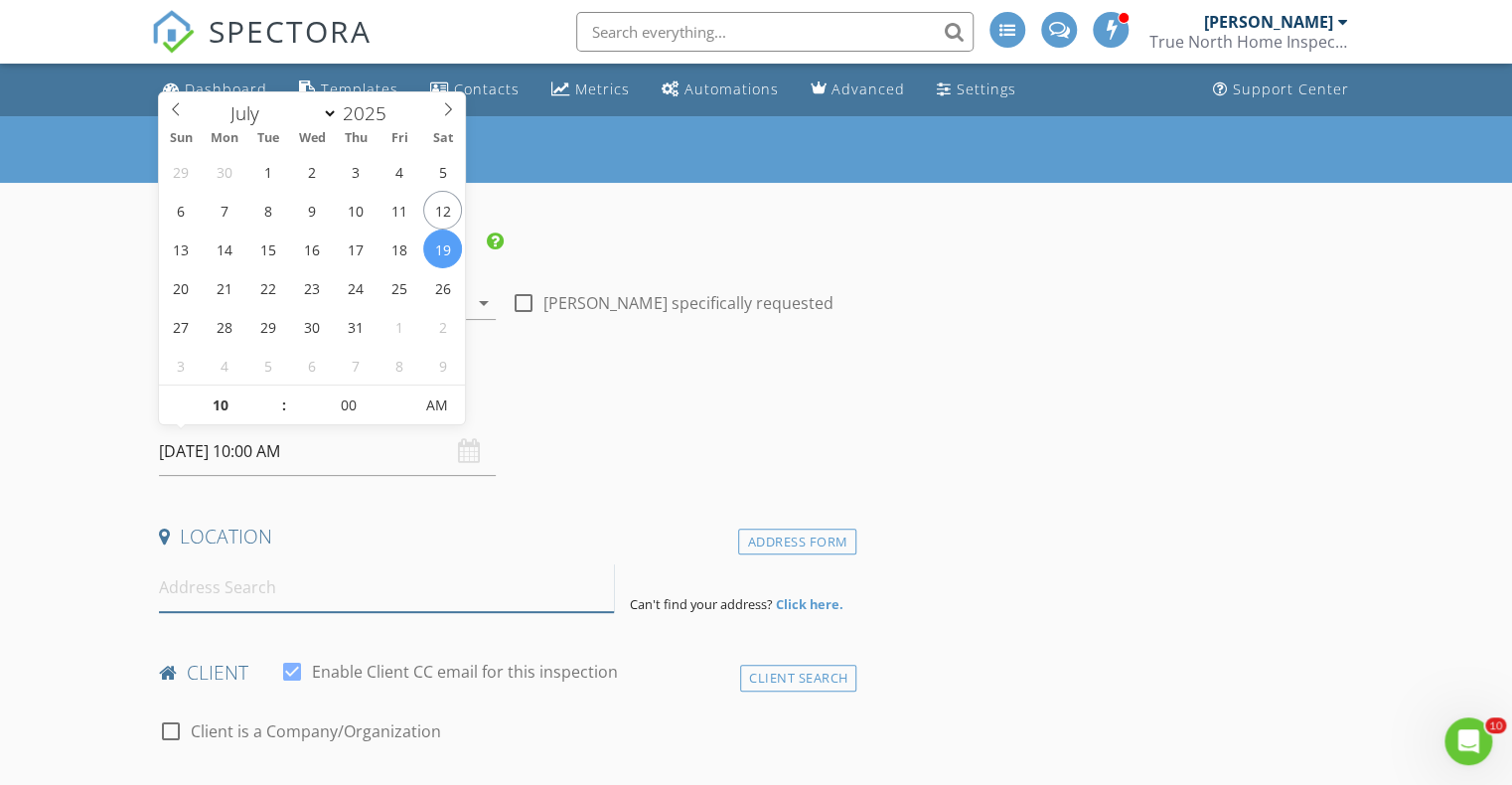click at bounding box center [386, 587] 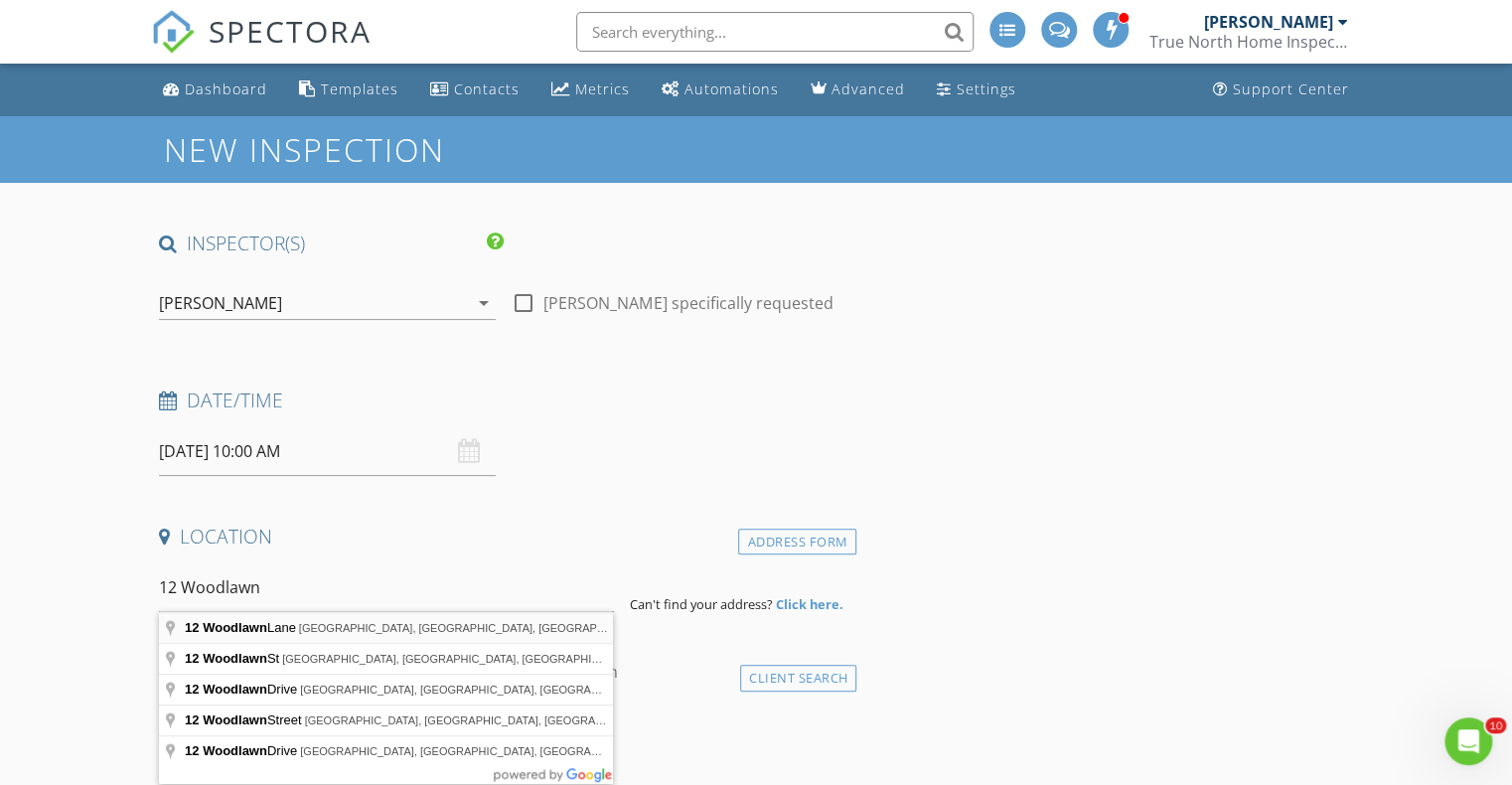 type on "12 Woodlawn Lane, Hinsdale, NH, USA" 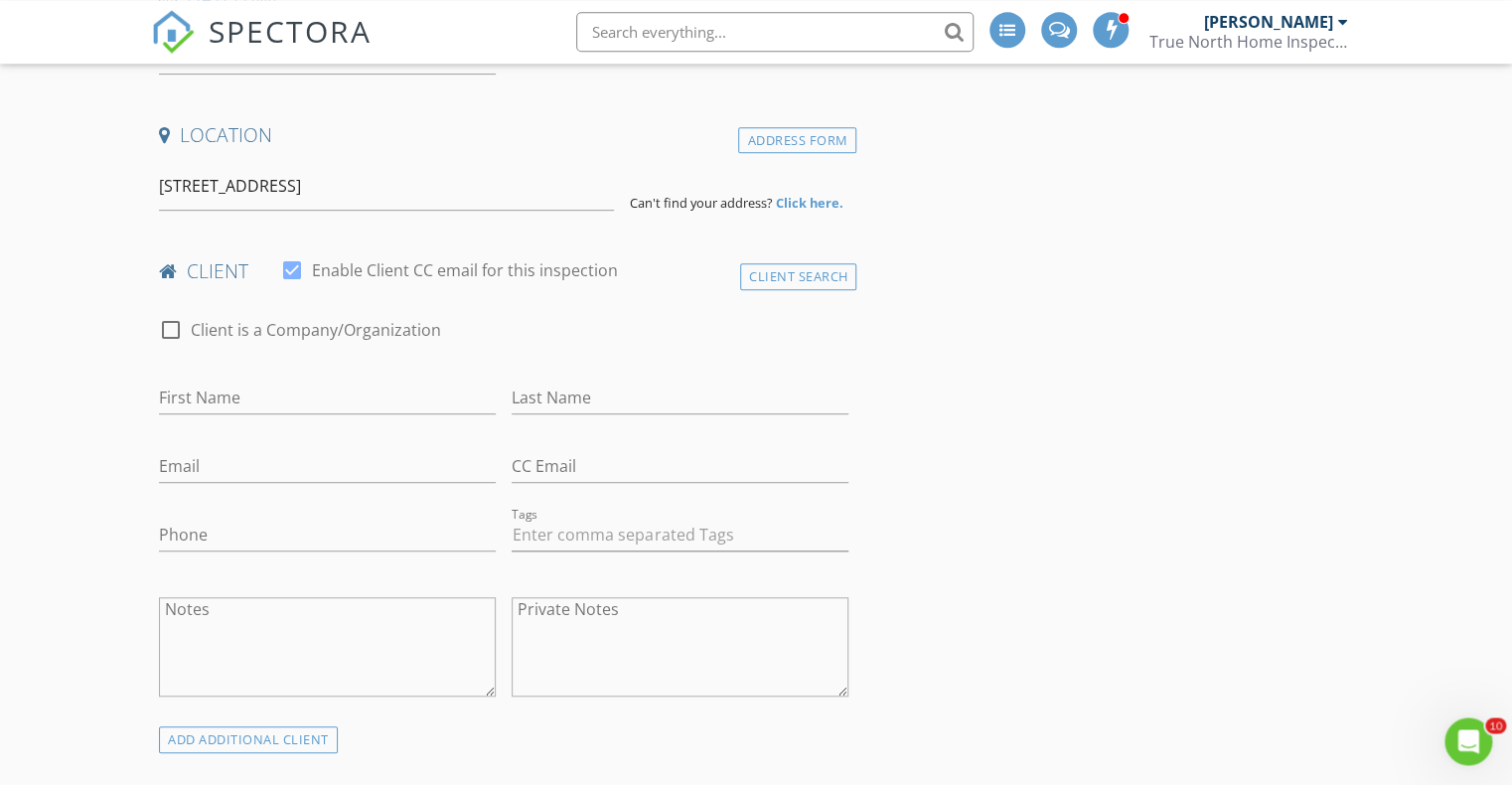 scroll, scrollTop: 419, scrollLeft: 0, axis: vertical 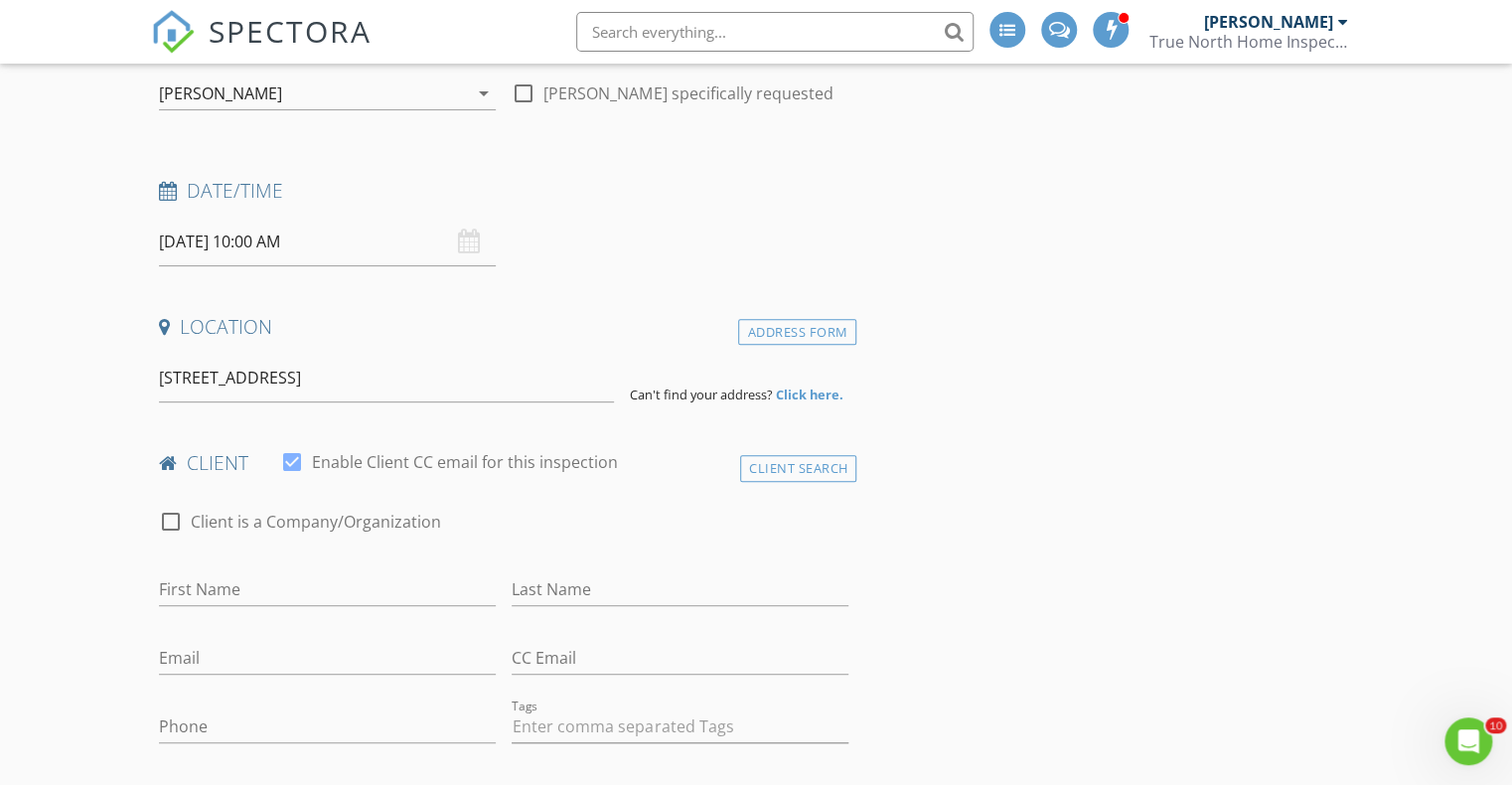 click on "Click here." at bounding box center [810, 394] 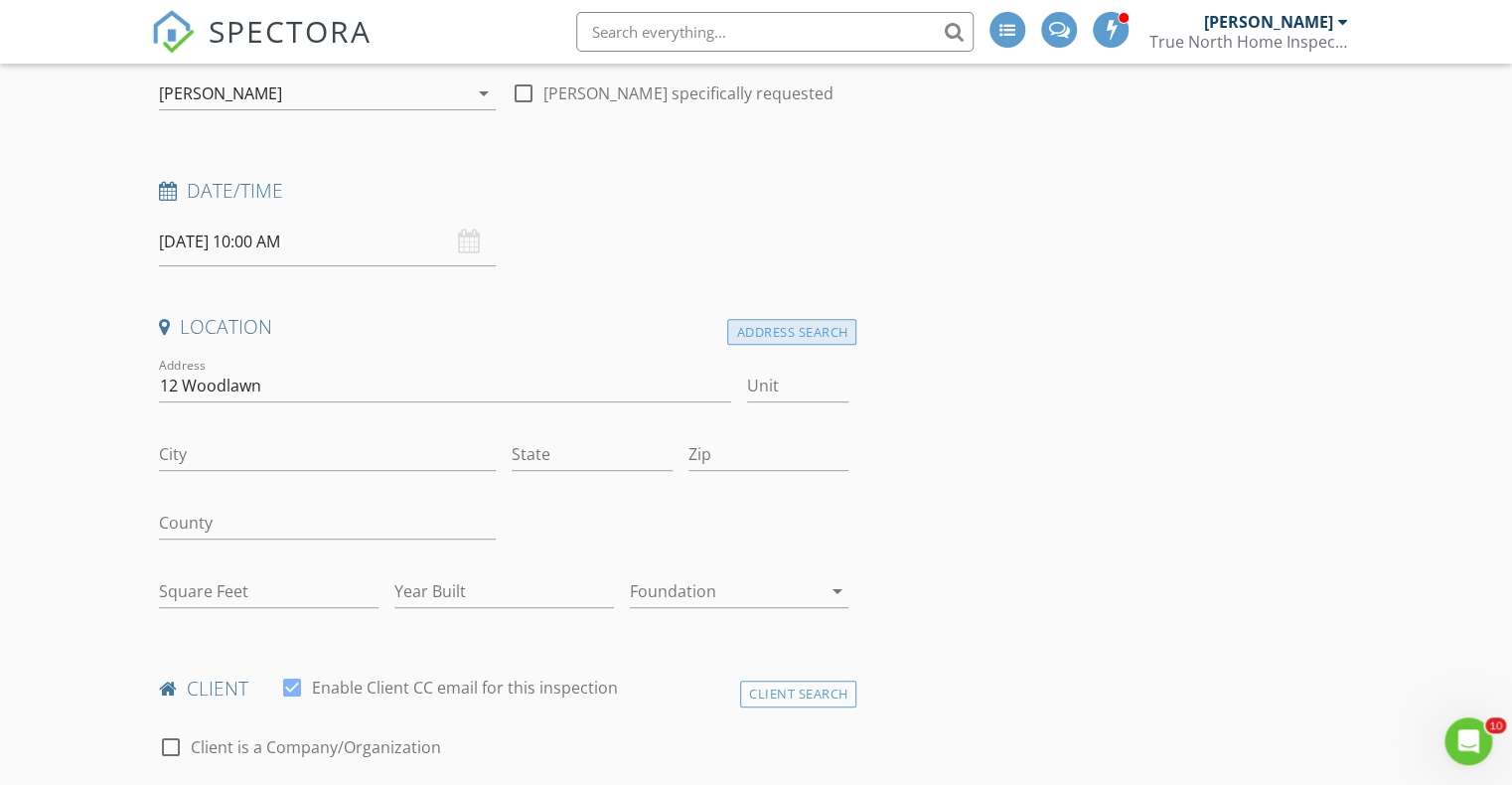 click on "Address Search" at bounding box center [792, 332] 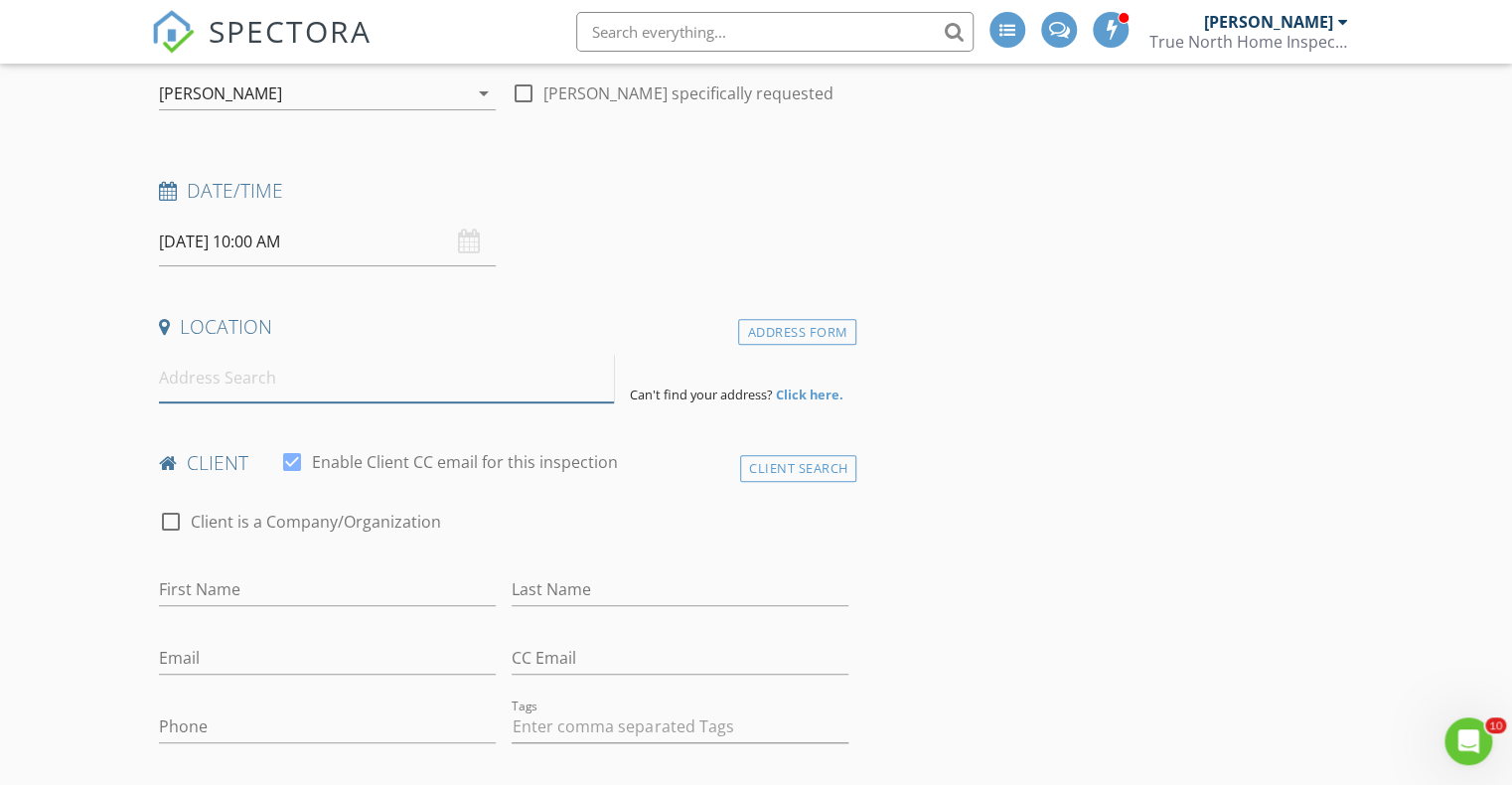 click at bounding box center [386, 378] 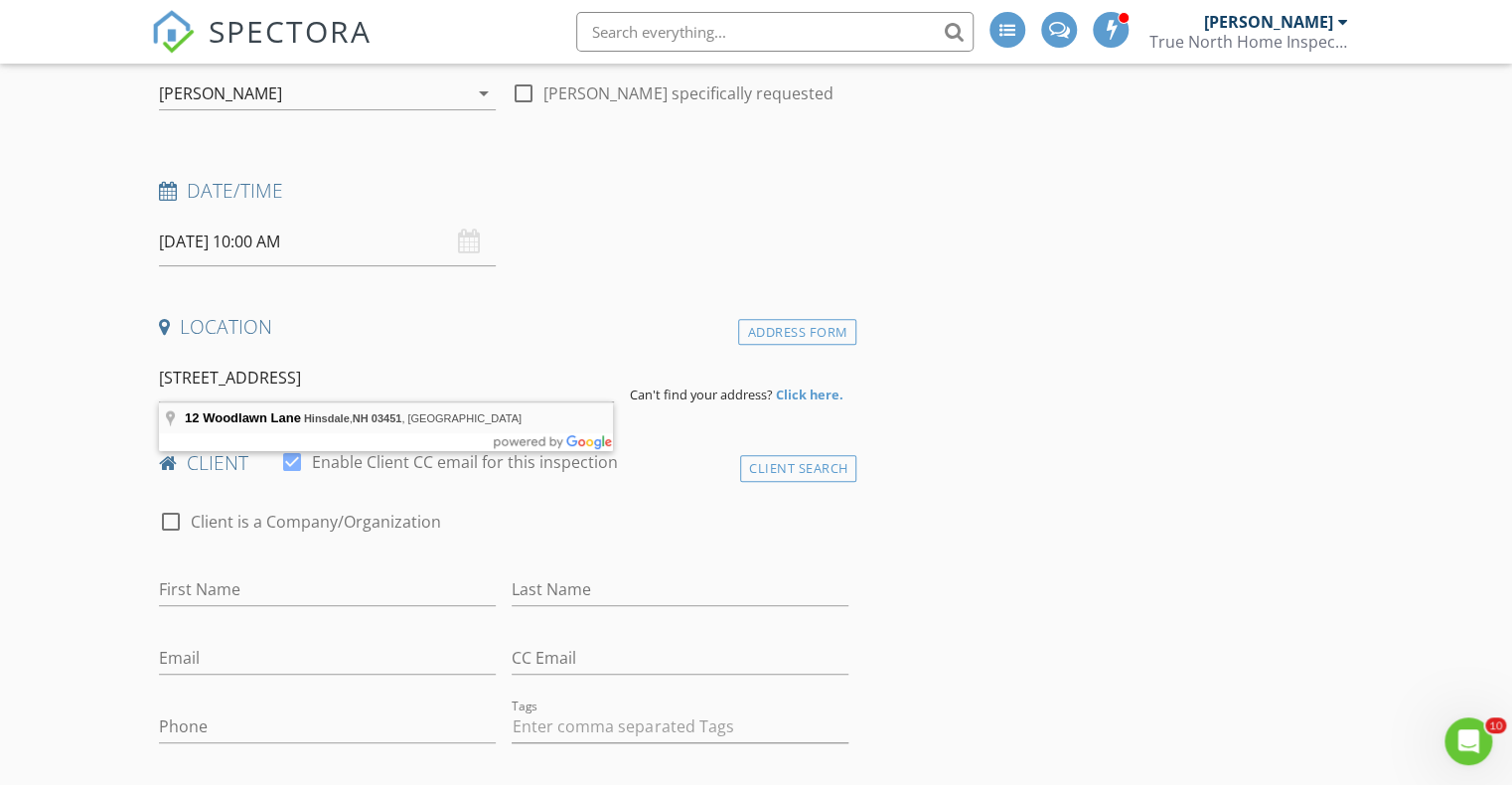 type on "12 Woodlawn Lane, Hinsdale, NH 03451, USA" 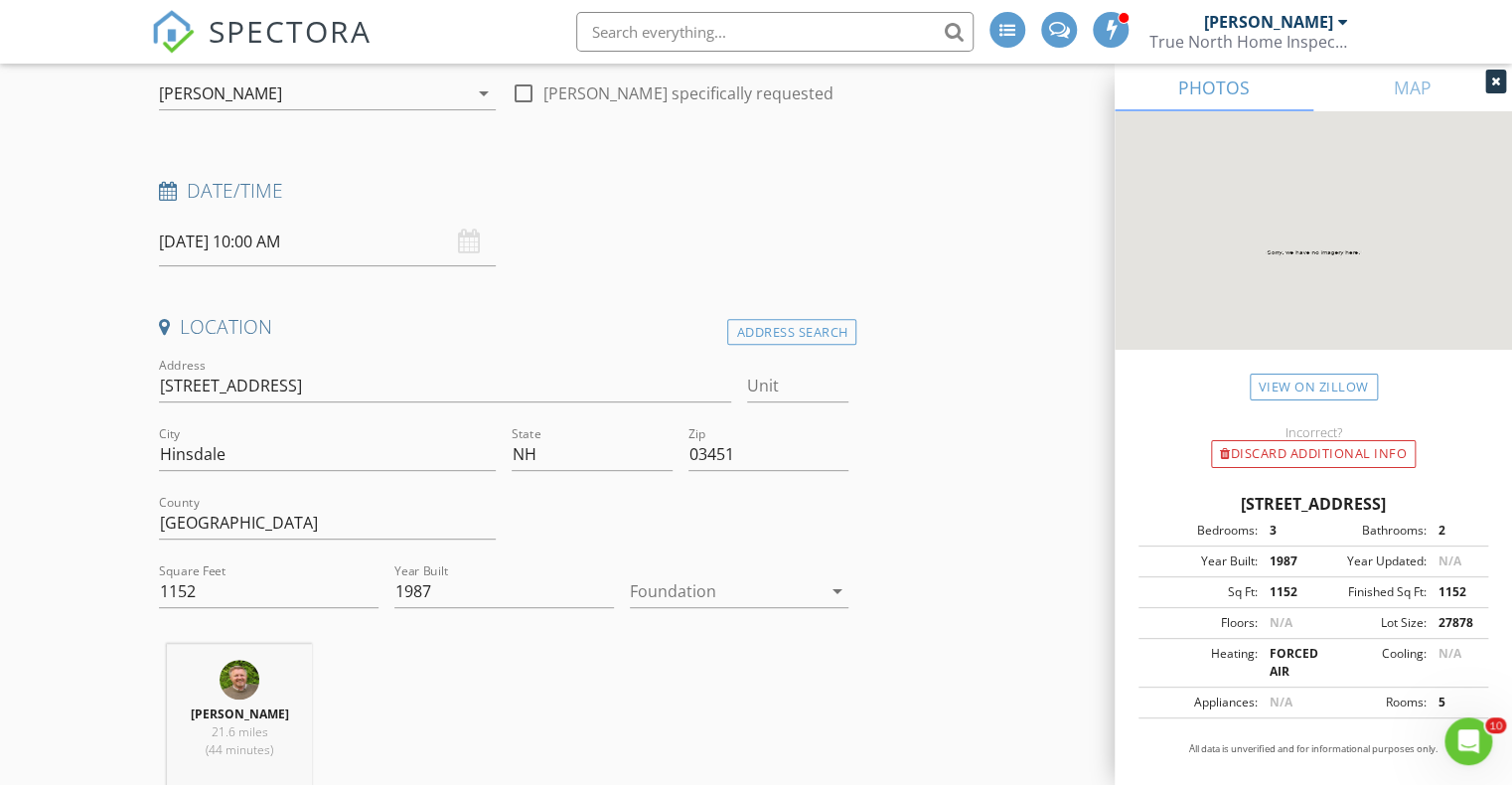 click on "arrow_drop_down" at bounding box center [836, 591] 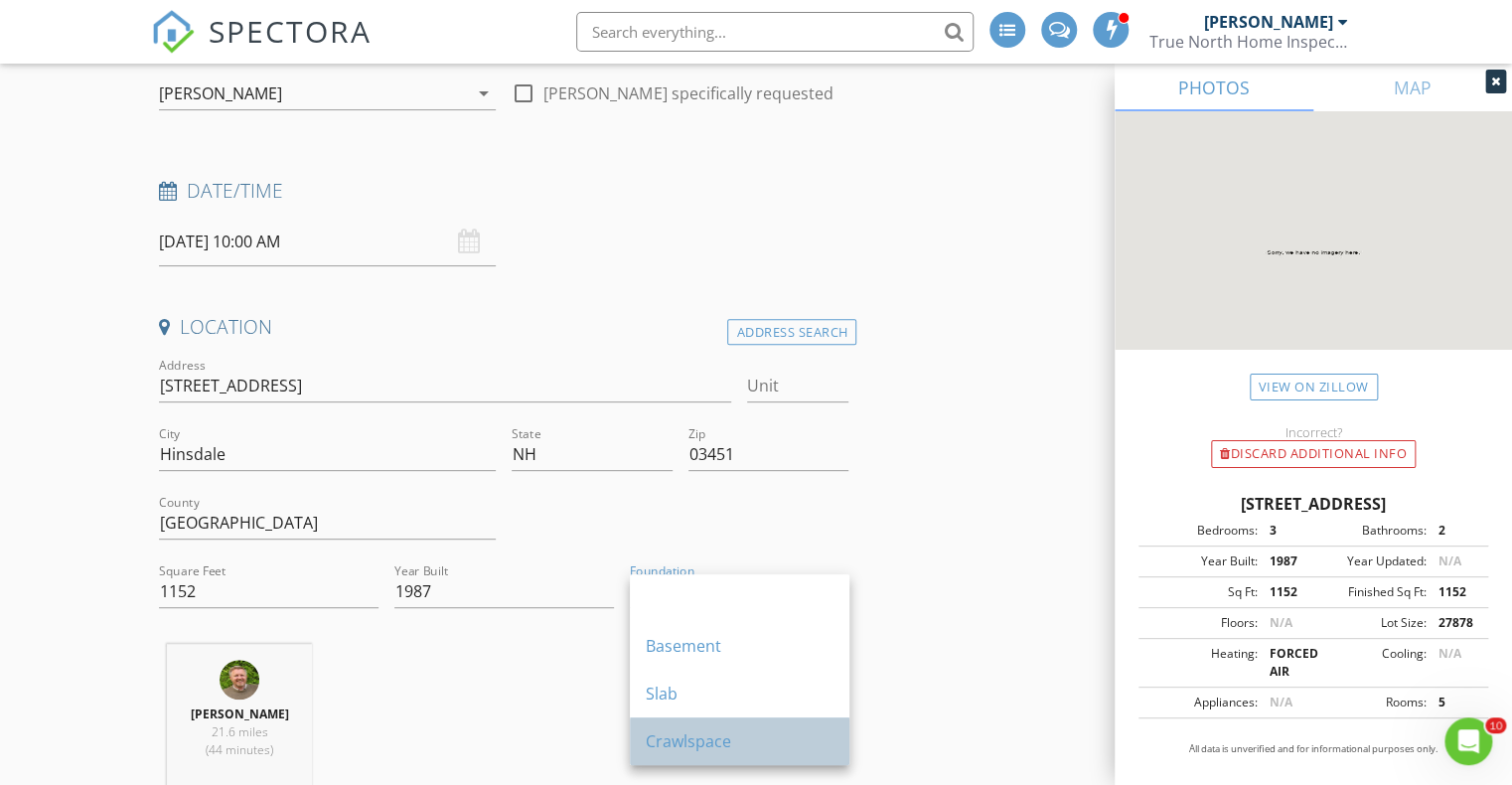 click on "Crawlspace" at bounding box center (739, 741) 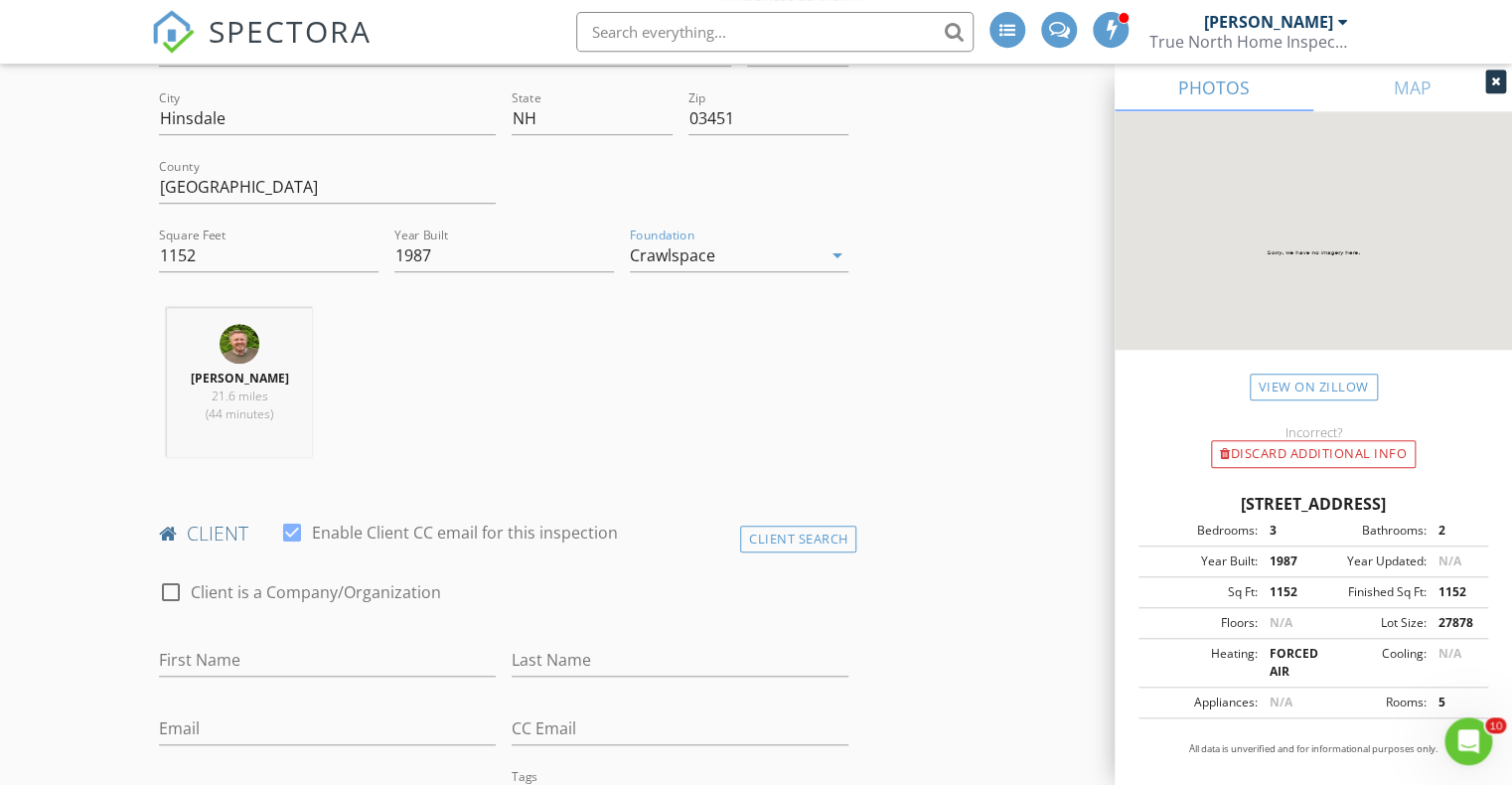 scroll, scrollTop: 629, scrollLeft: 0, axis: vertical 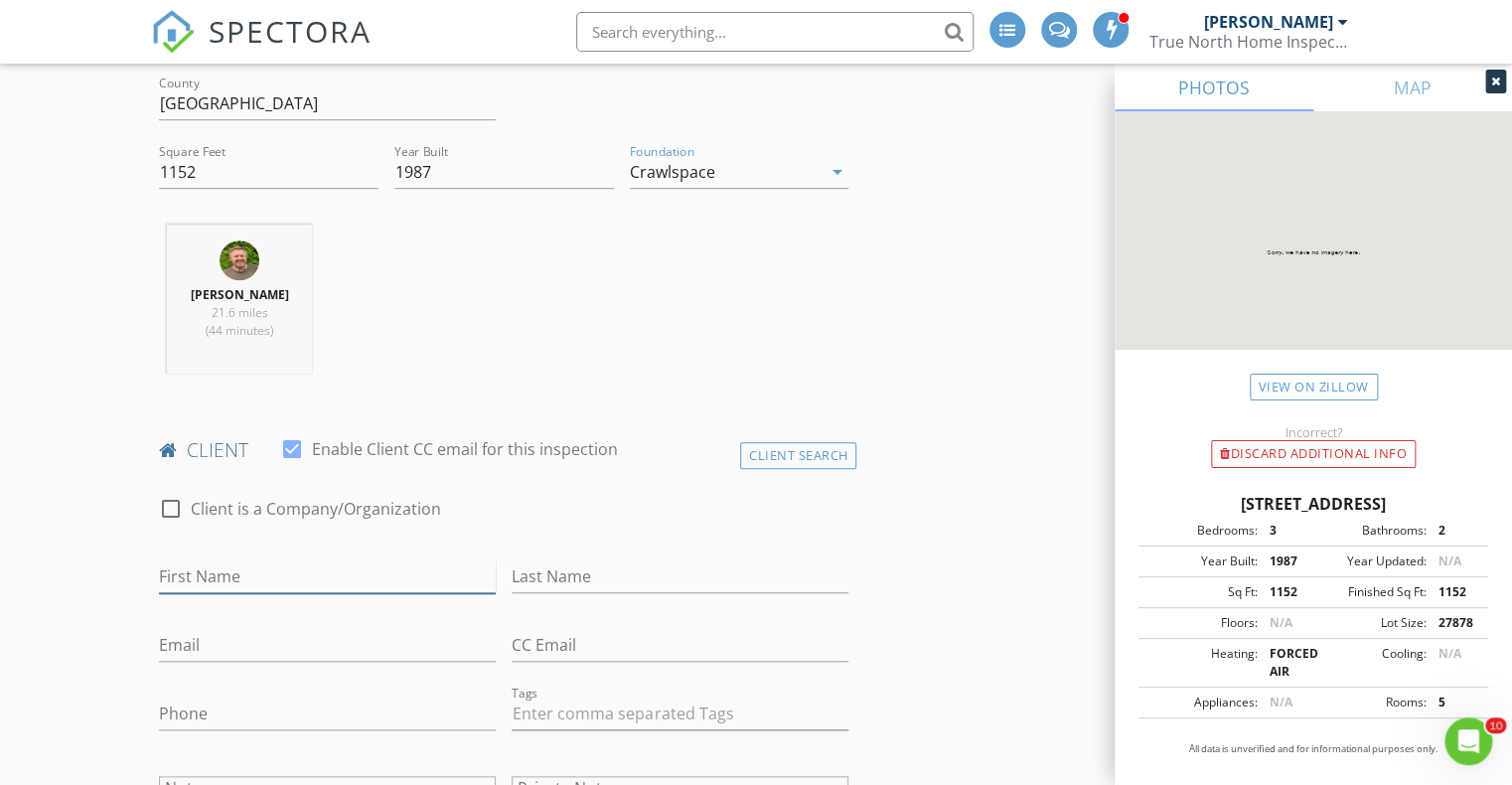 click on "First Name" at bounding box center [327, 576] 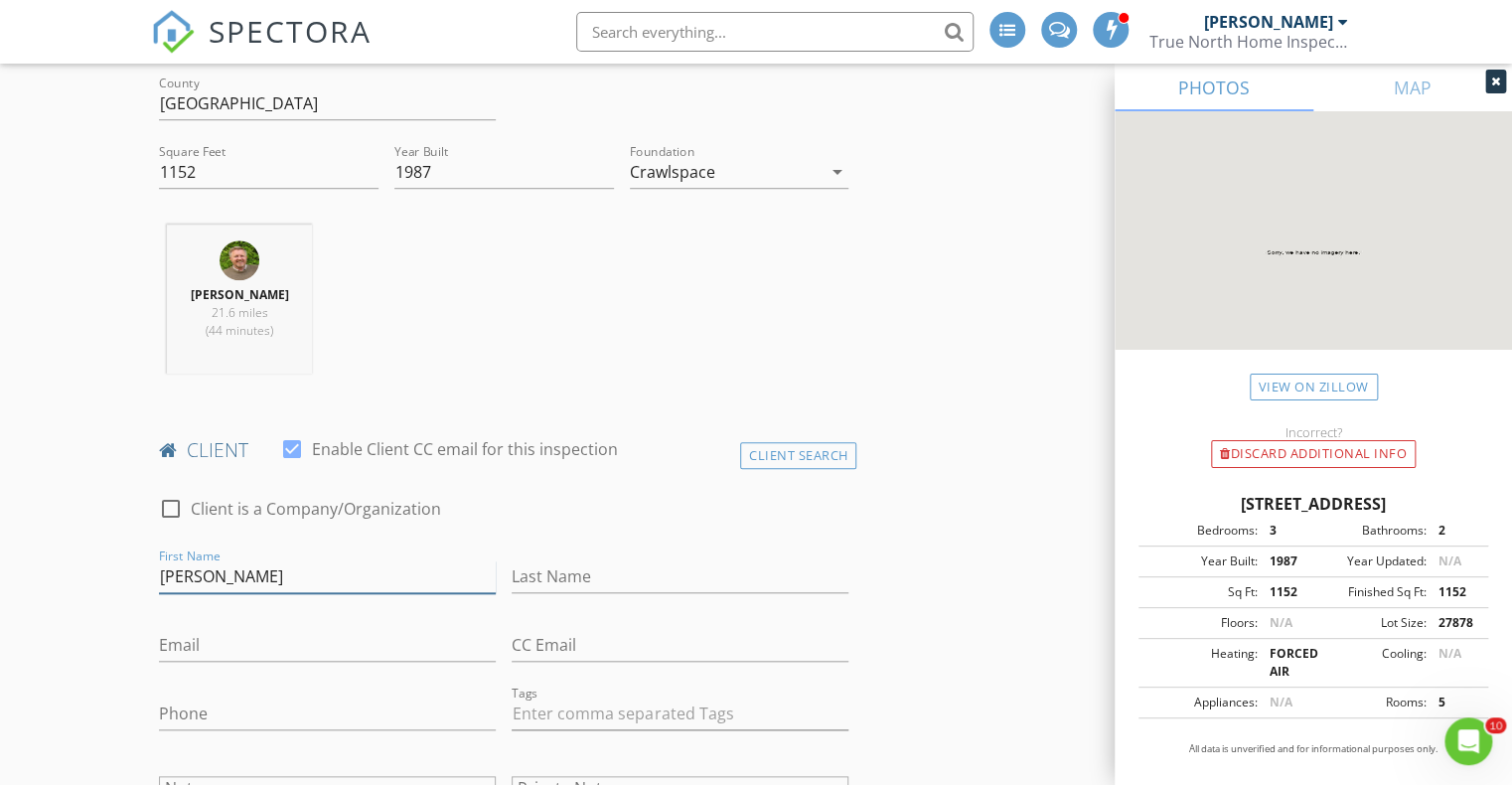 click on "Jona" at bounding box center [327, 576] 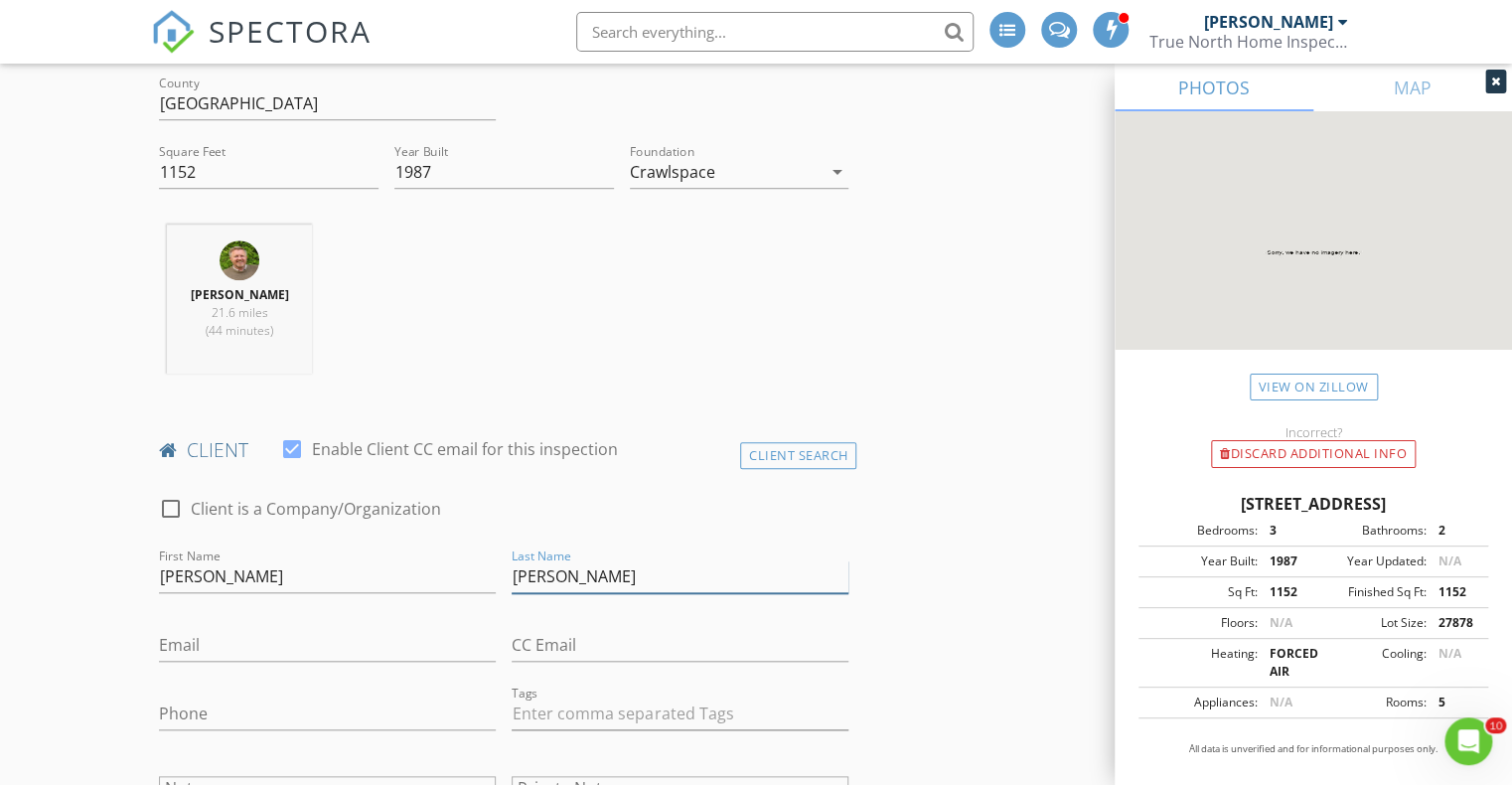 type on "Olan Santiago" 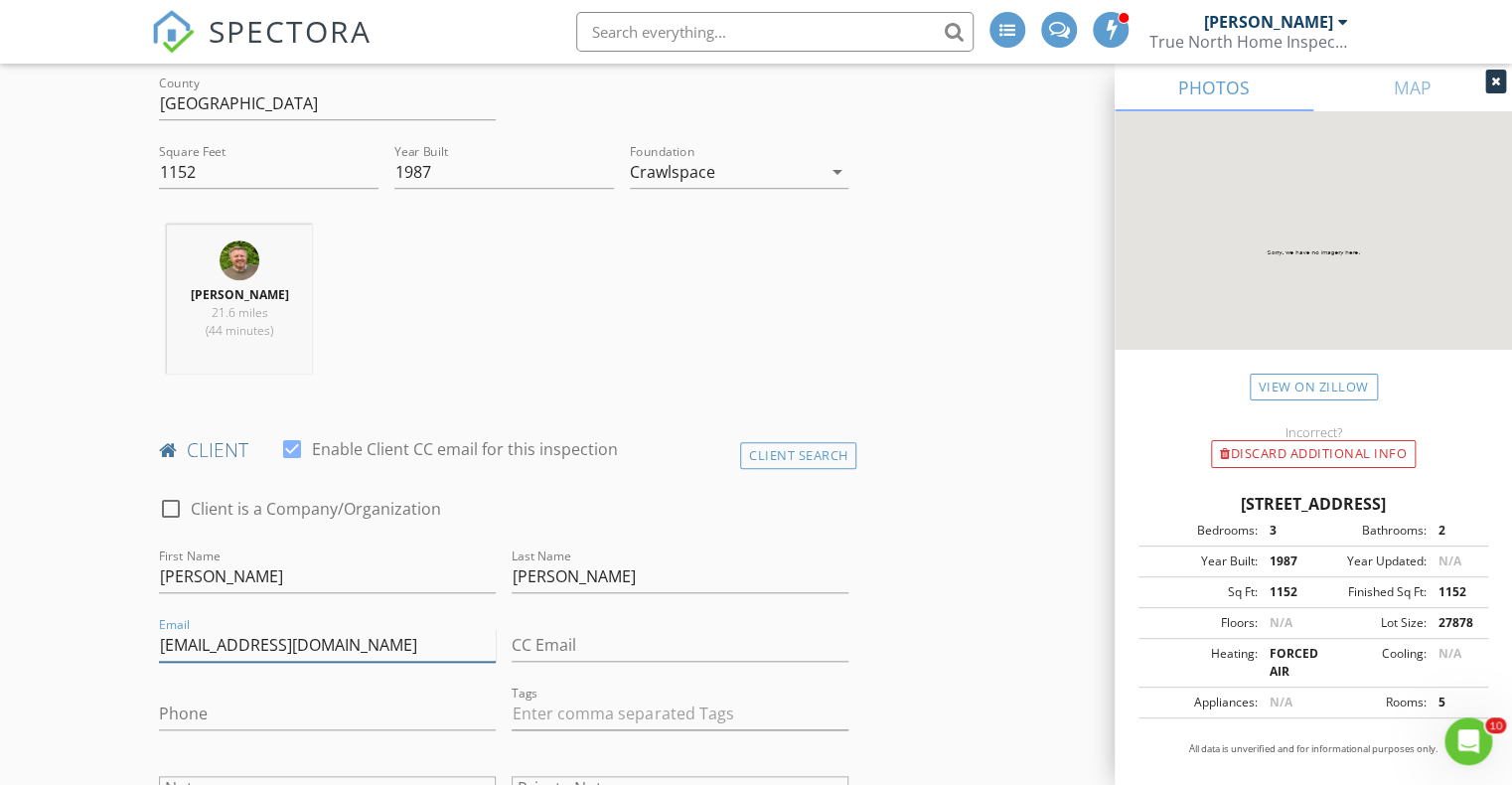 type on "stacks781@gmail.com" 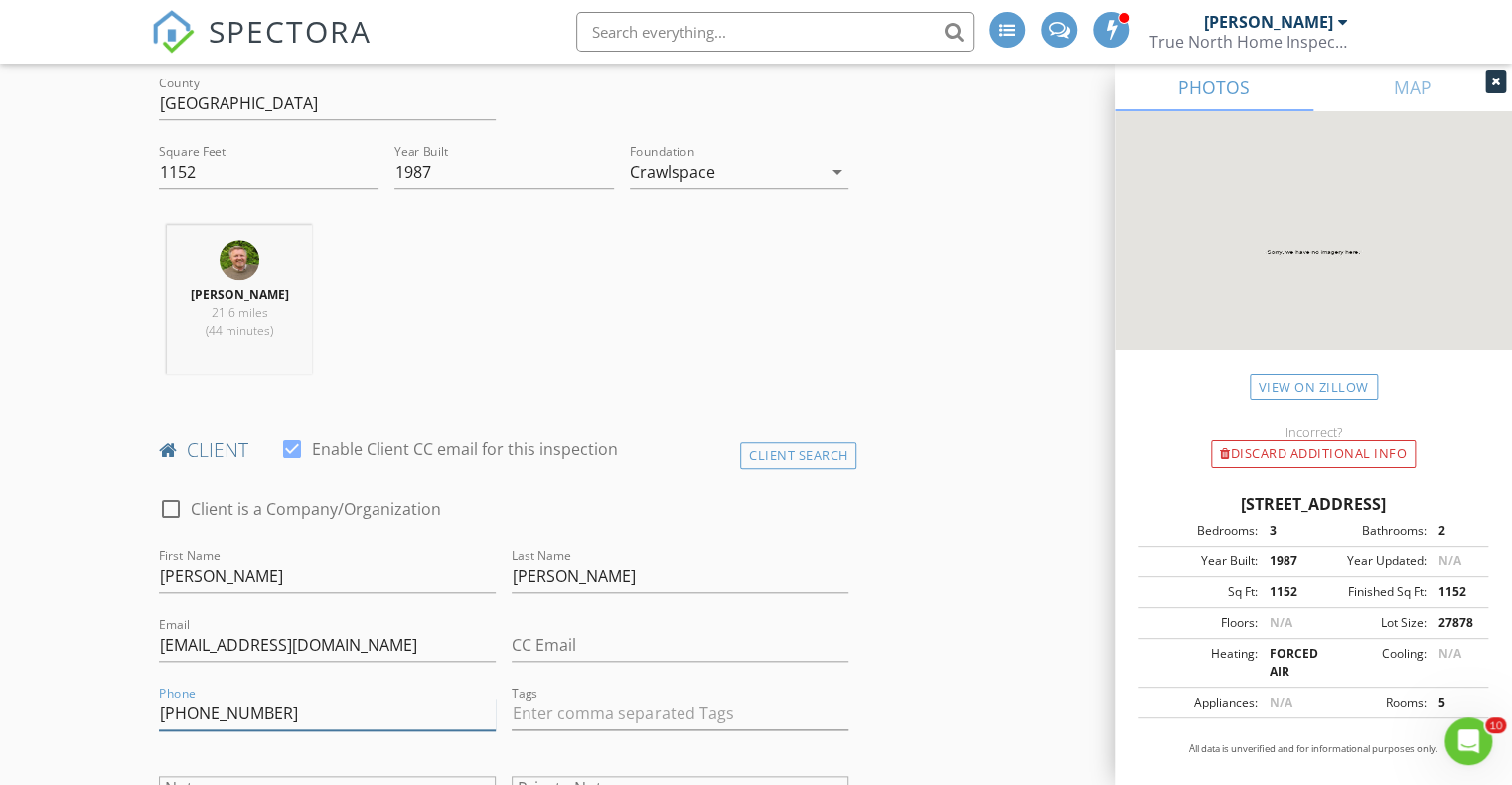 type on "413-406-9913" 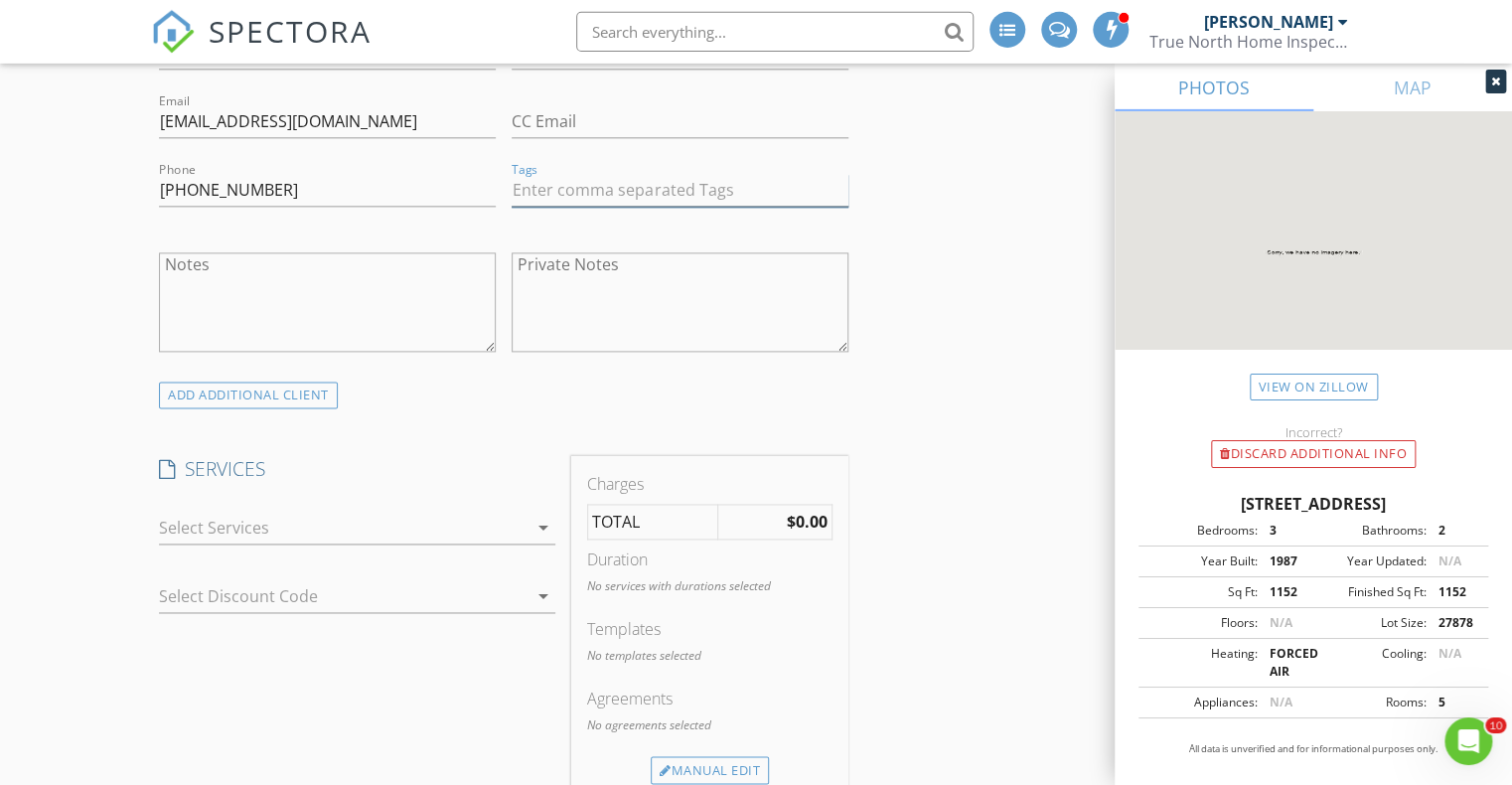 scroll, scrollTop: 1154, scrollLeft: 0, axis: vertical 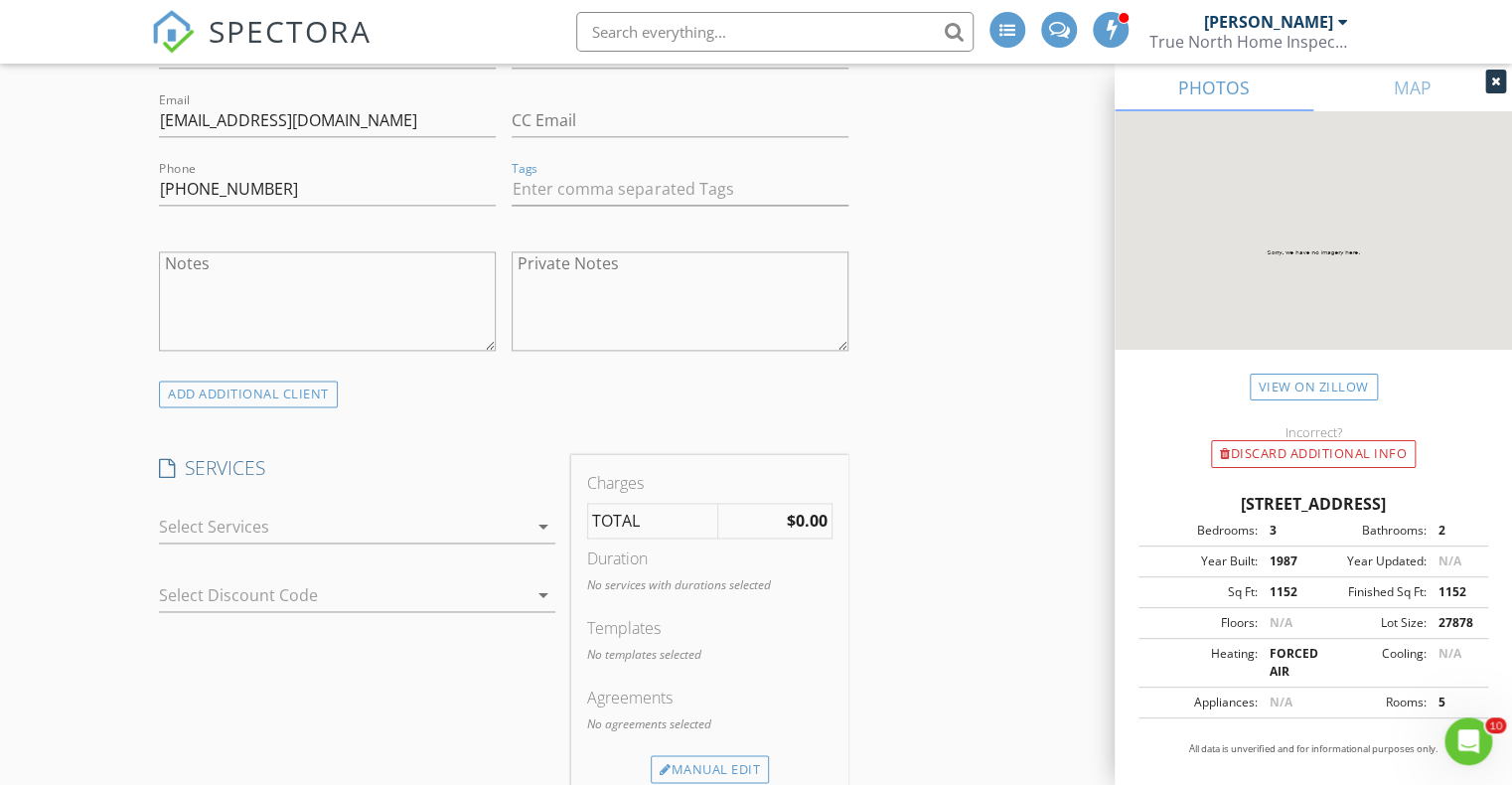 click on "arrow_drop_down" at bounding box center (543, 527) 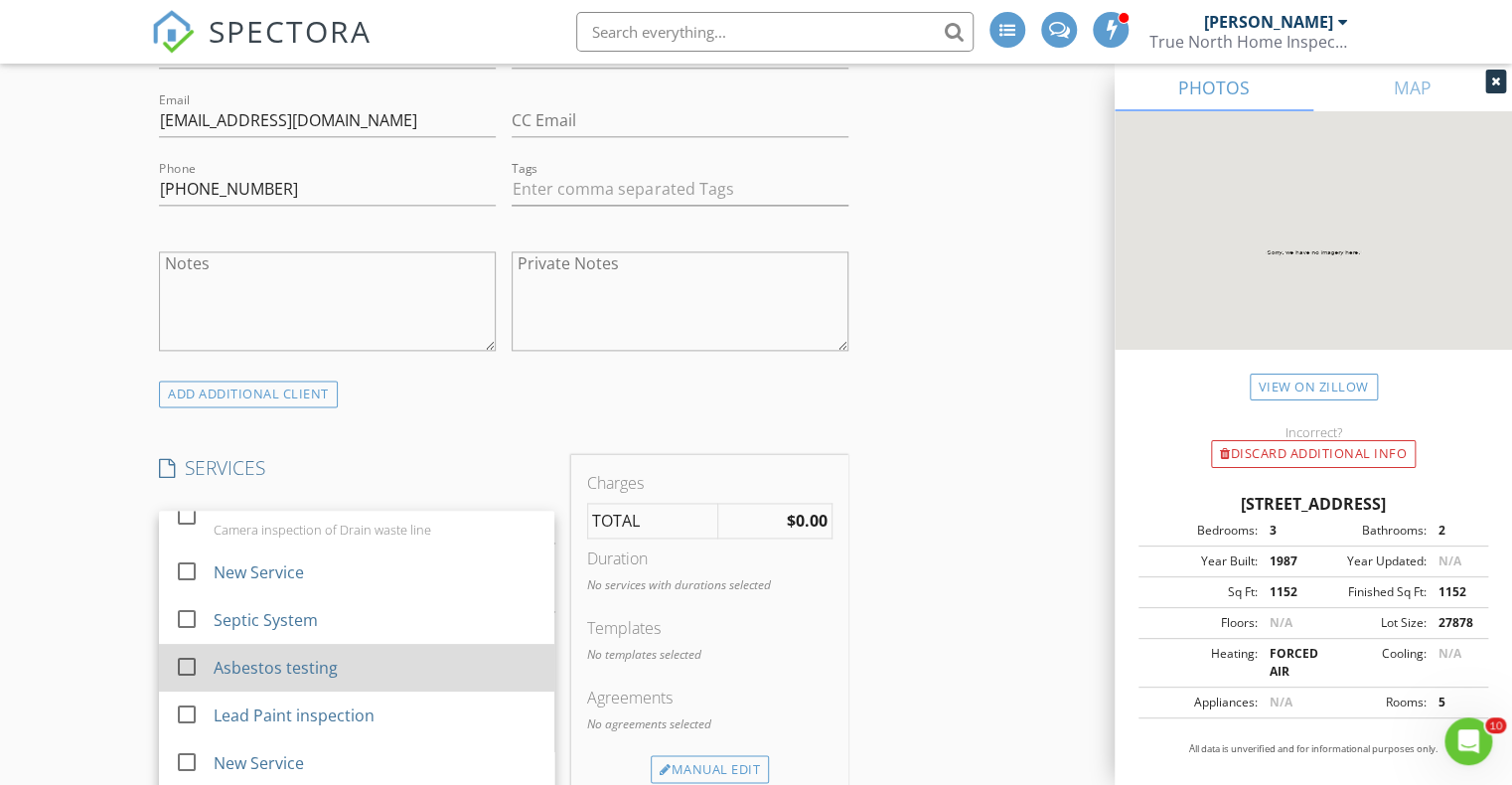 scroll, scrollTop: 290, scrollLeft: 0, axis: vertical 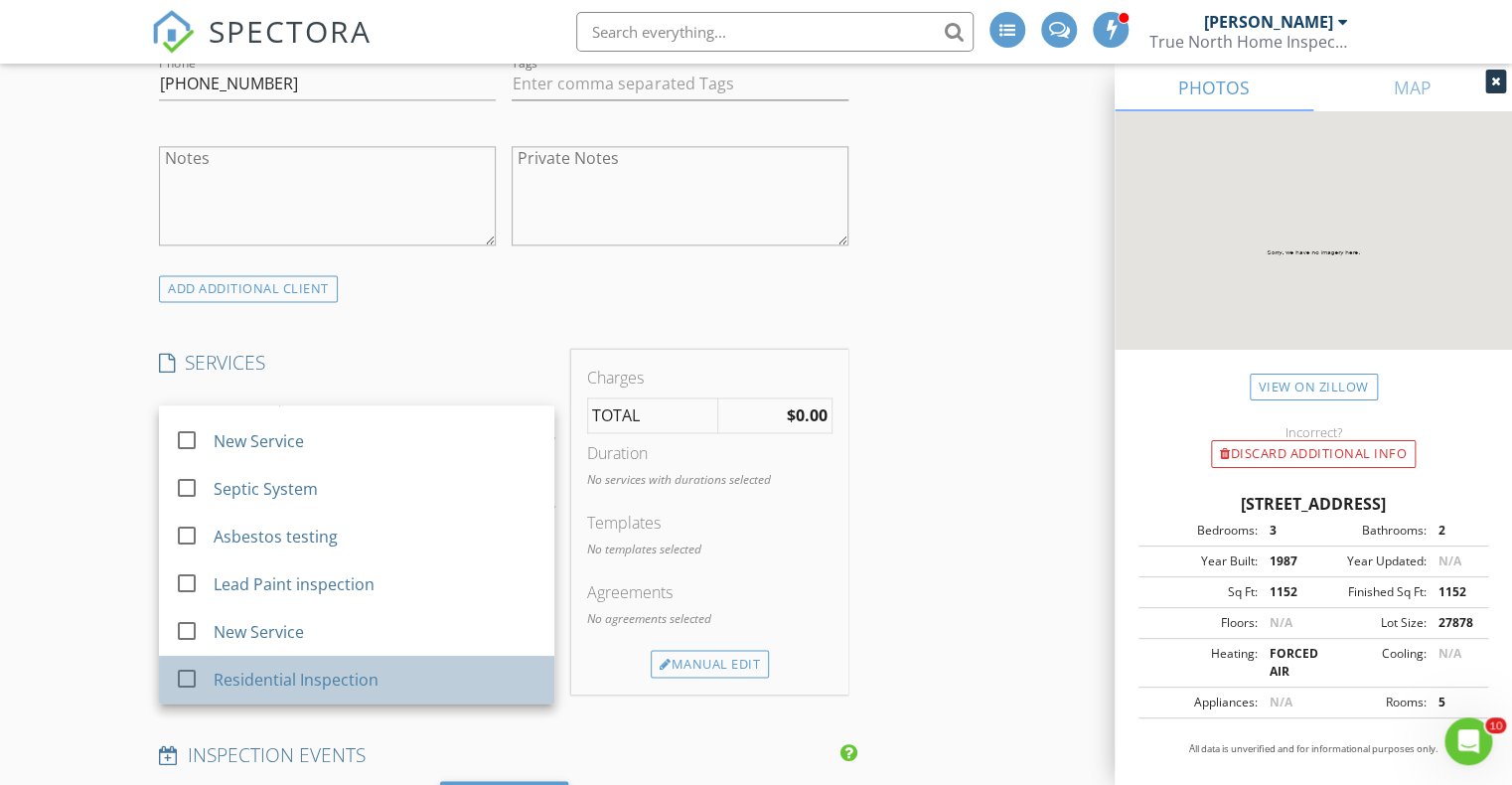 click on "Residential Inspection" at bounding box center (296, 680) 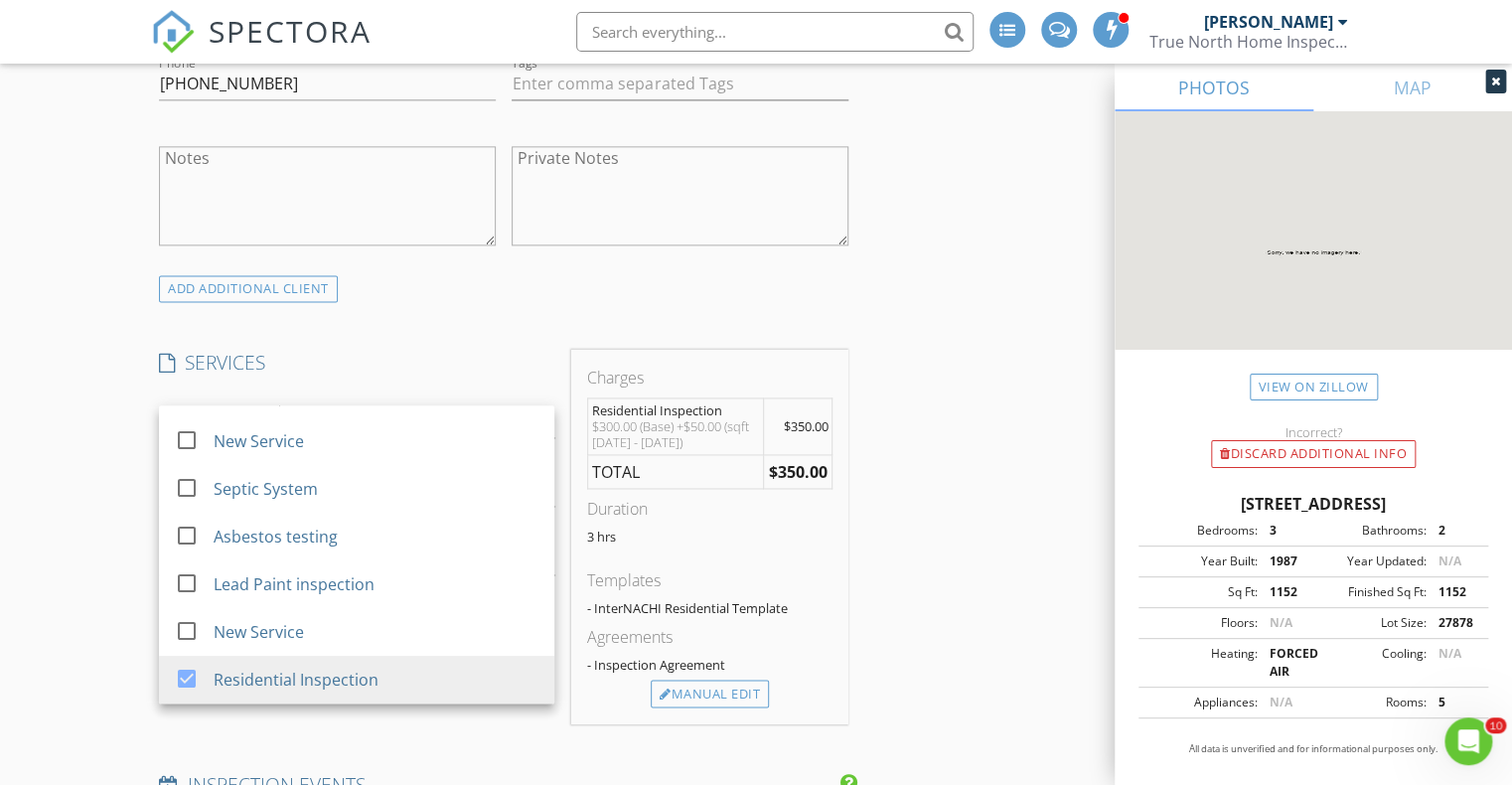 click on "INSPECTOR(S)
check_box   John Brewster   PRIMARY   John Brewster arrow_drop_down   check_box_outline_blank John Brewster specifically requested
Date/Time
07/19/2025 10:00 AM
Location
Address Search       Address 12 Woodlawn Ln   Unit   City Hinsdale   State NH   Zip 03451   County Cheshire     Square Feet 1152   Year Built 1987   Foundation Crawlspace arrow_drop_down     John Brewster     21.6 miles     (44 minutes)
client
check_box Enable Client CC email for this inspection   Client Search     check_box_outline_blank Client is a Company/Organization     First Name Jonathan   Last Name Olan Santiago   Email stacks781@gmail.com   CC Email   Phone 413-406-9913         Tags         Notes   Private Notes
ADD ADDITIONAL client
SERVICES
check_box_outline_blank   Mobil Home" at bounding box center (756, 796) 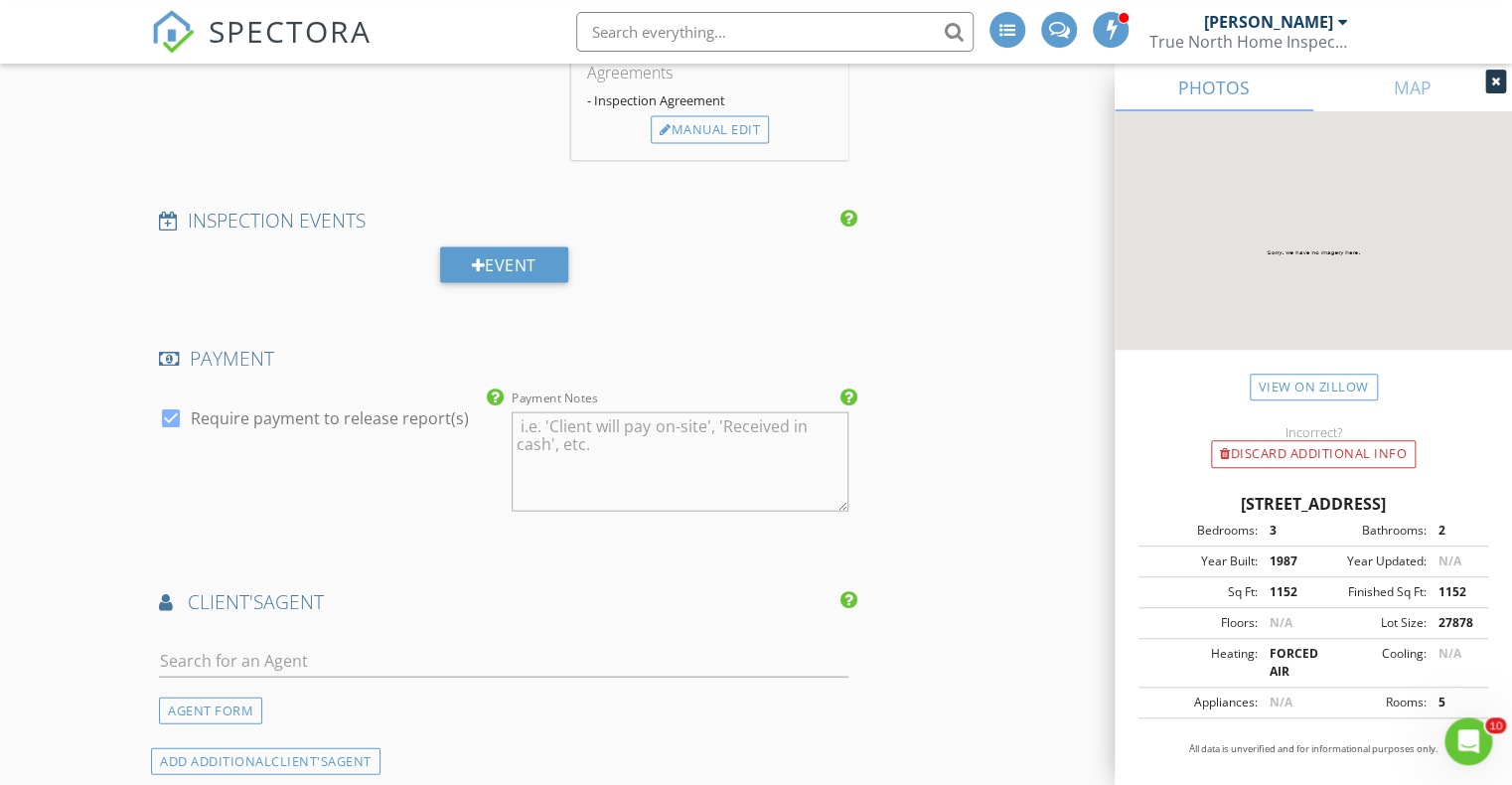 scroll, scrollTop: 1888, scrollLeft: 0, axis: vertical 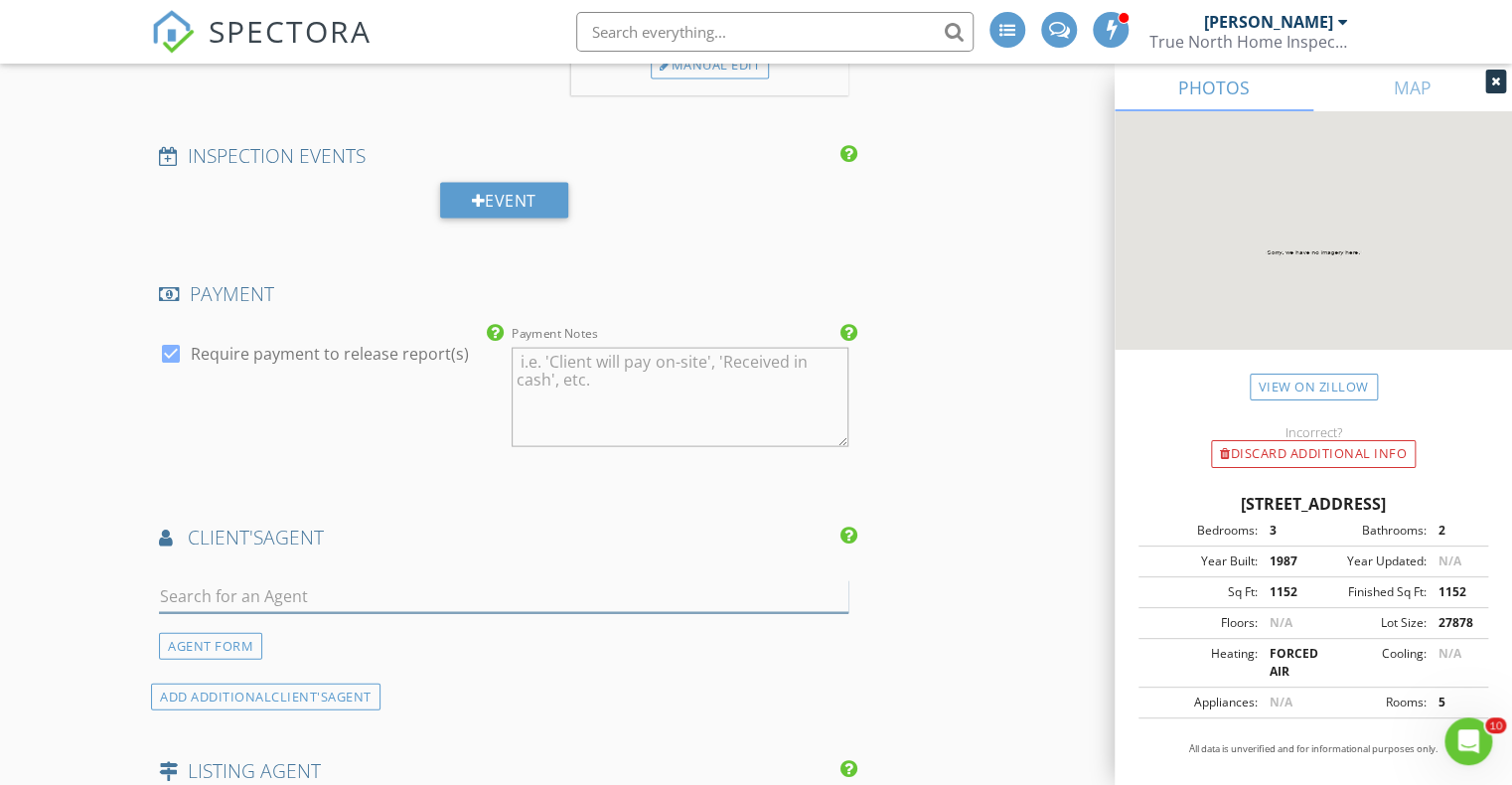 click at bounding box center [504, 595] 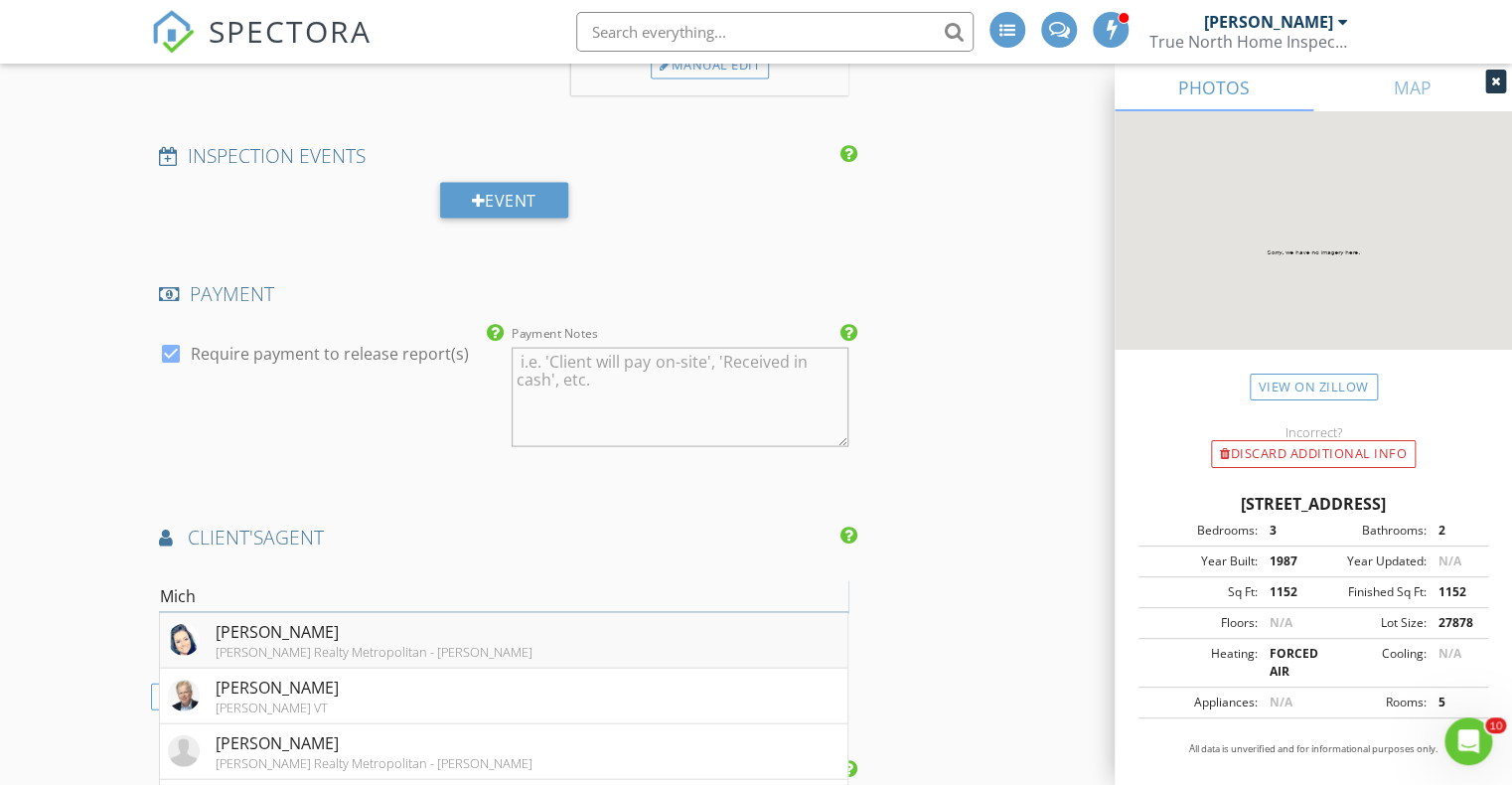 type on "Mich" 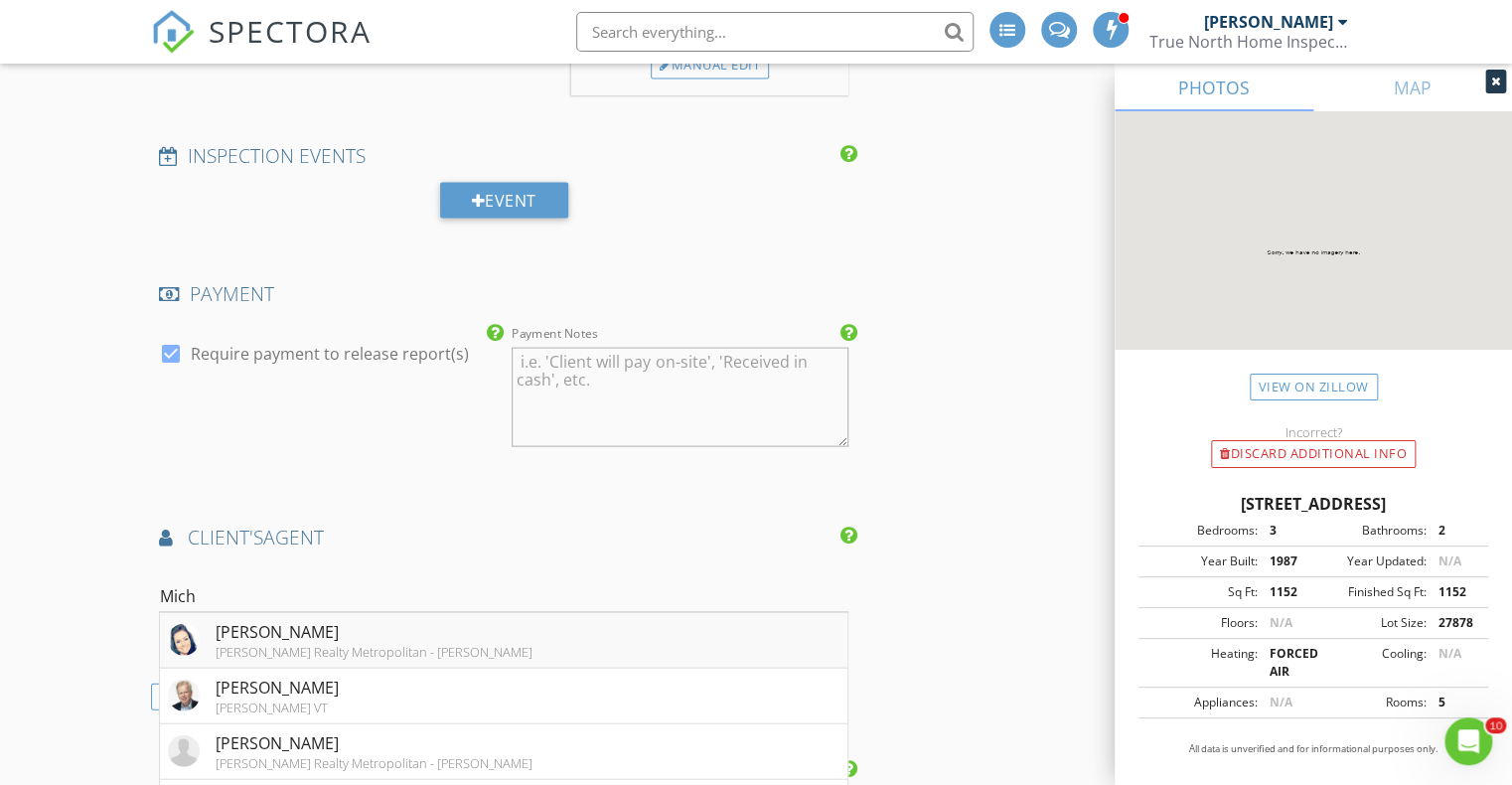 click on "Keller Williams Realty Metropolitan - Keene" at bounding box center (374, 651) 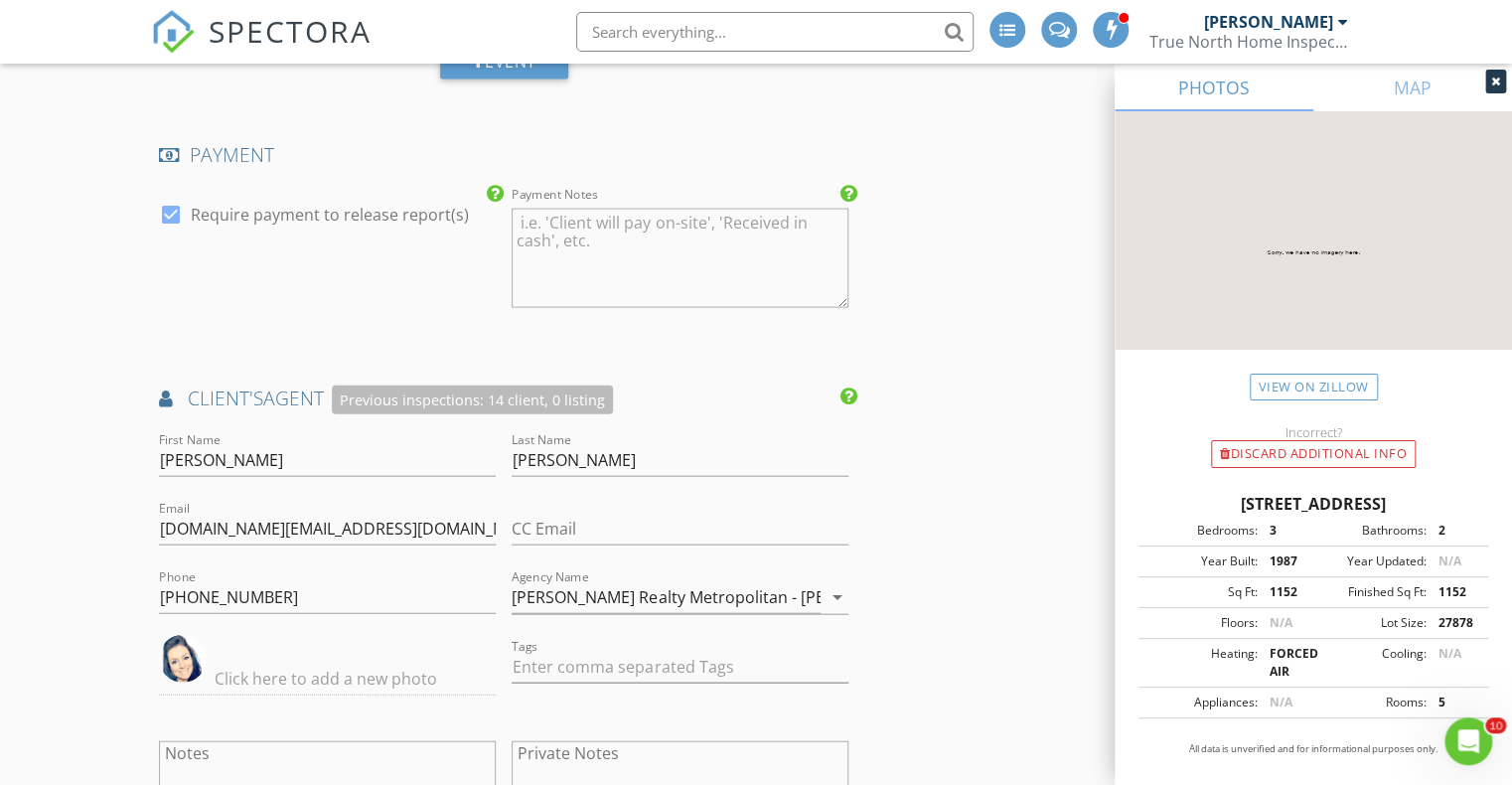 scroll, scrollTop: 2099, scrollLeft: 0, axis: vertical 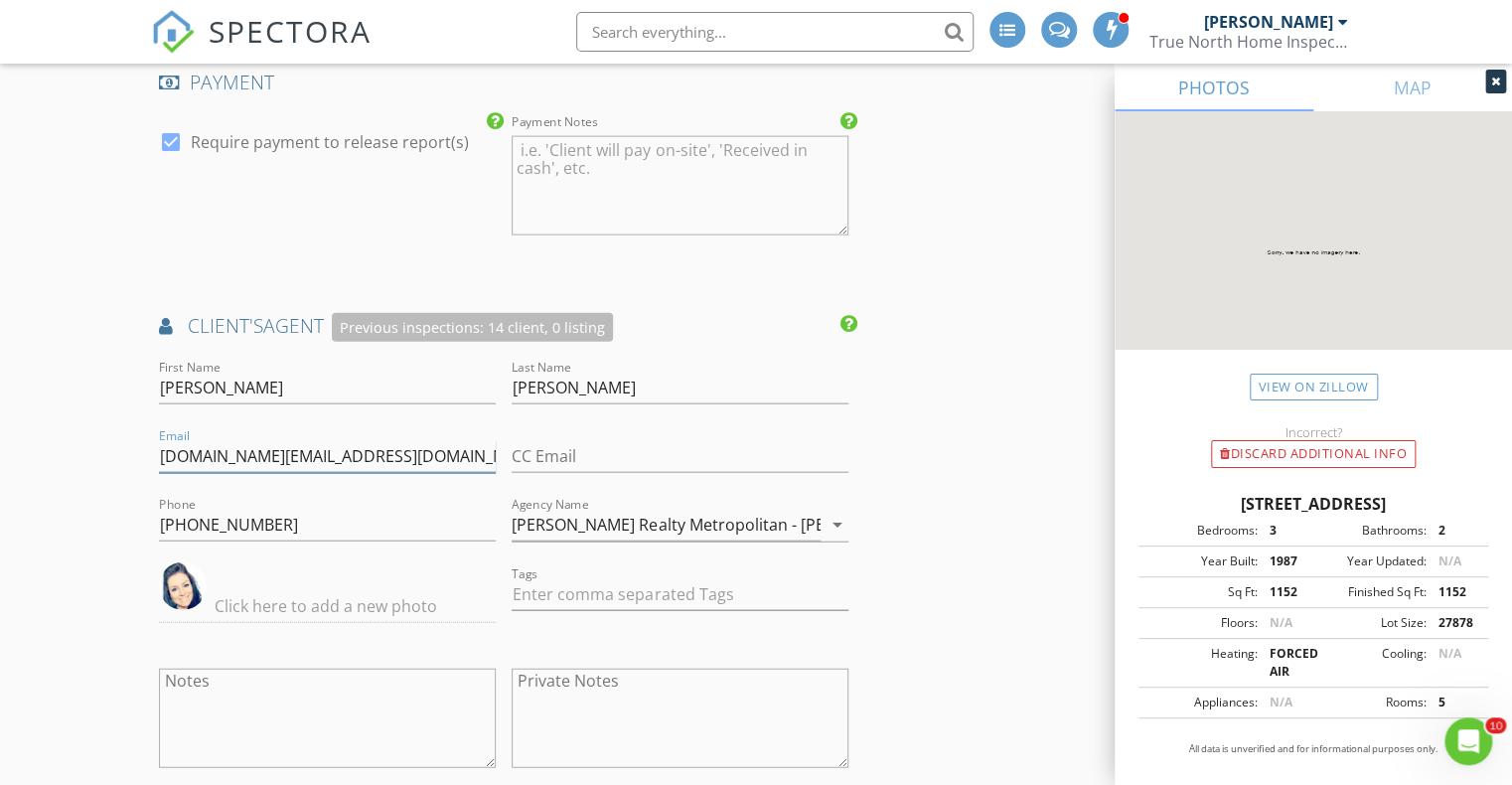 drag, startPoint x: 376, startPoint y: 452, endPoint x: 81, endPoint y: 455, distance: 295.0153 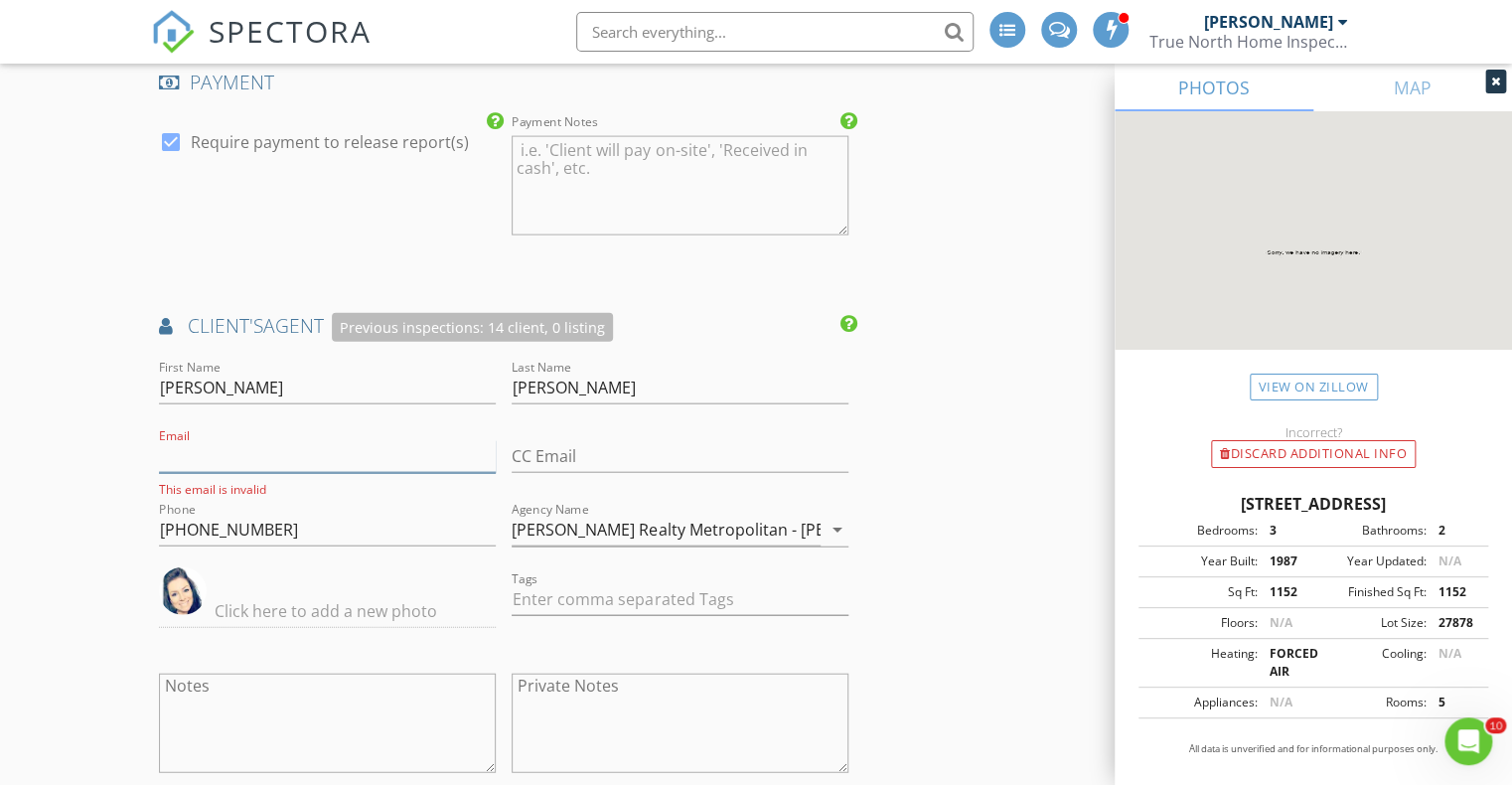paste on "michellelee@harrisrealestate.com" 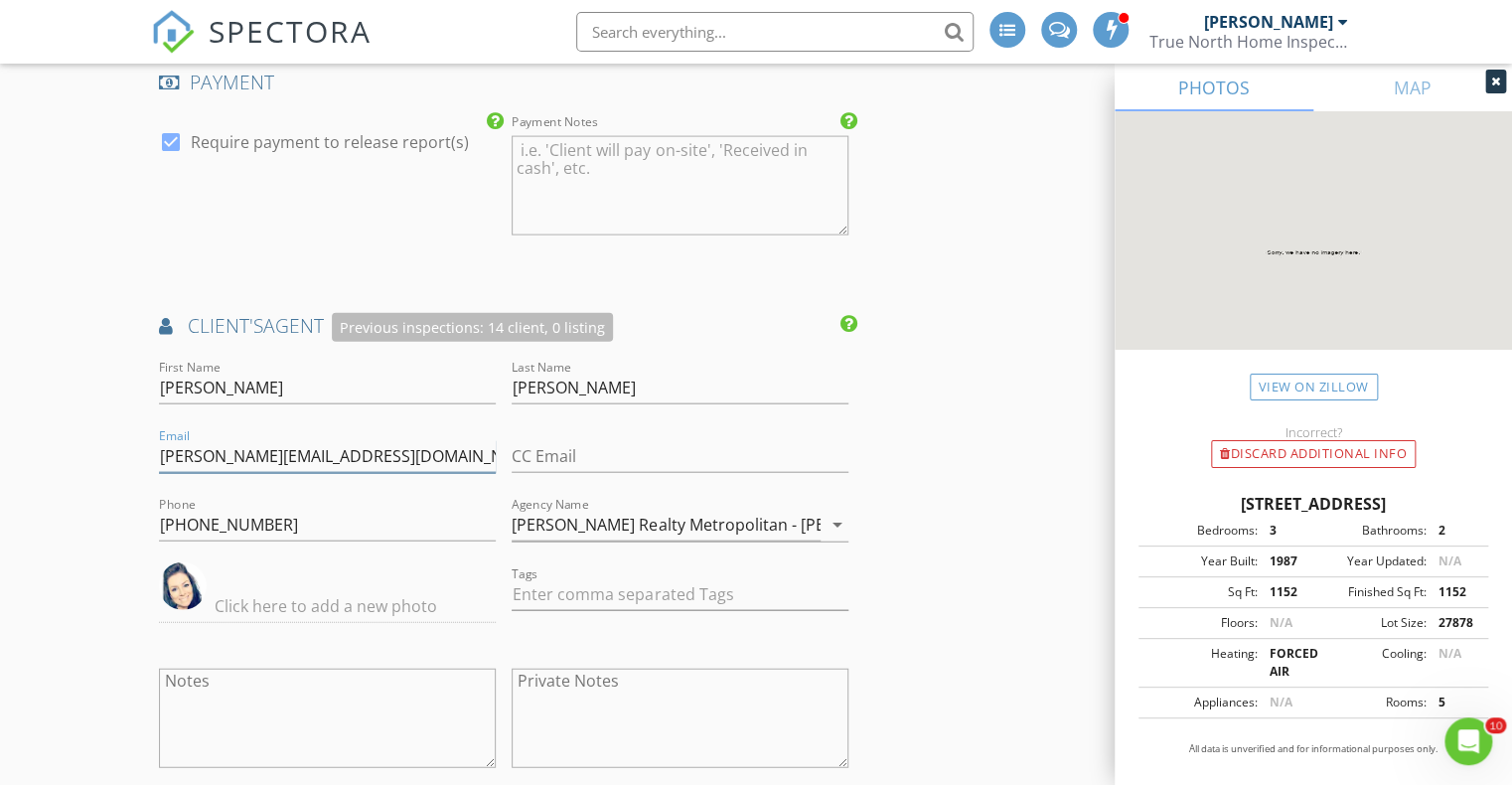 type on "michellelee@harrisrealestate.com" 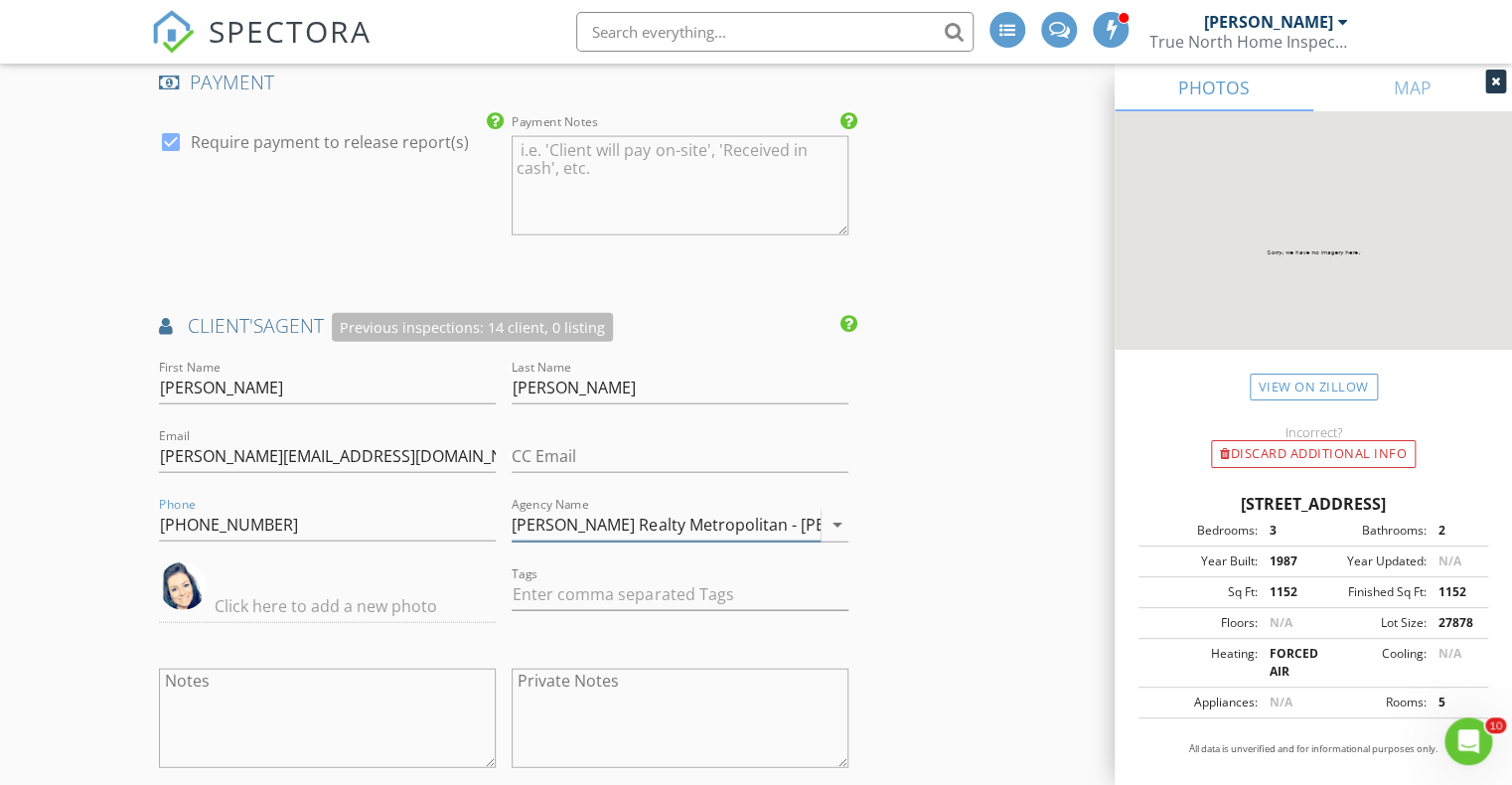 scroll, scrollTop: 0, scrollLeft: 9, axis: horizontal 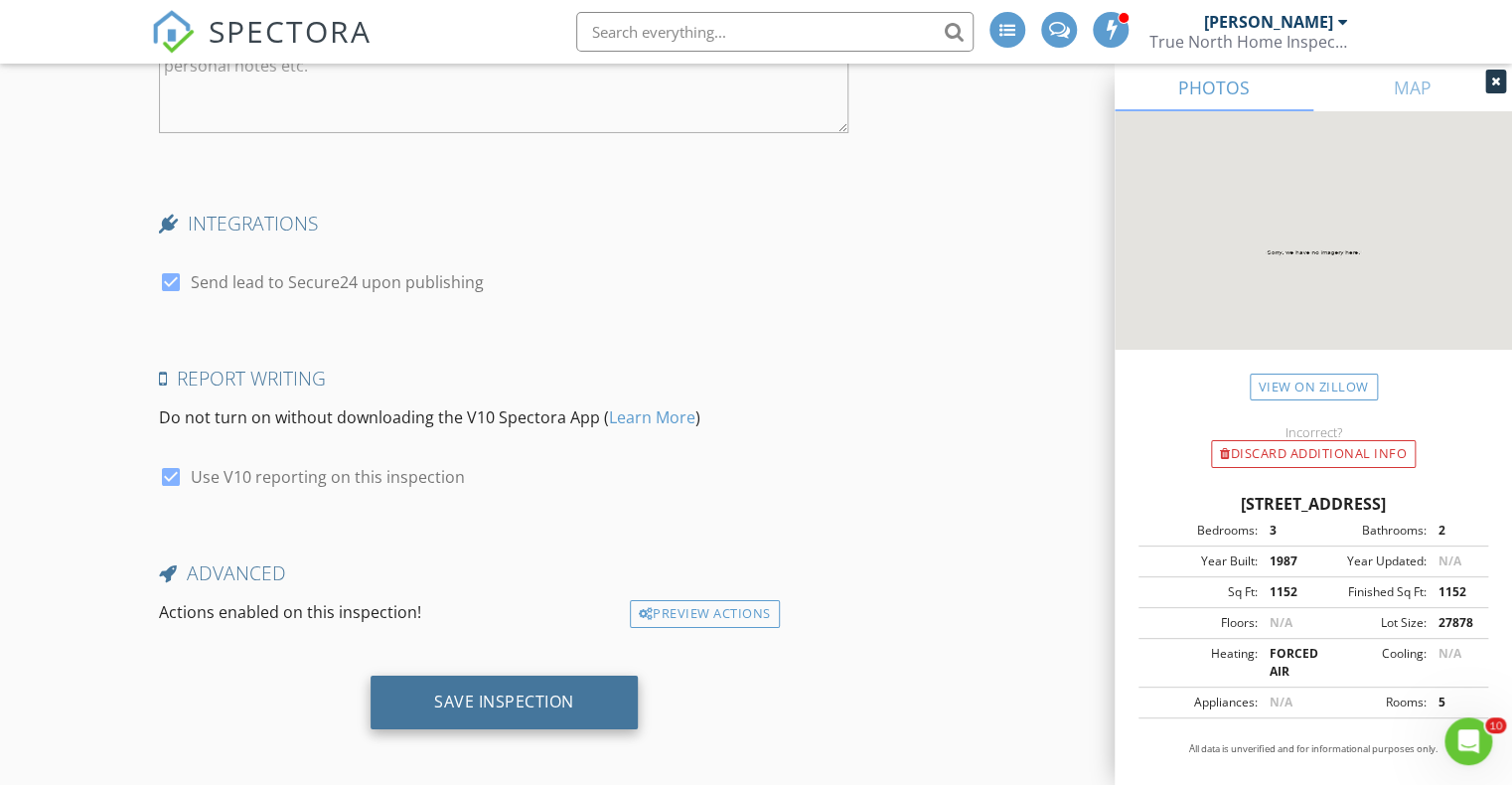 click on "Save Inspection" at bounding box center (504, 702) 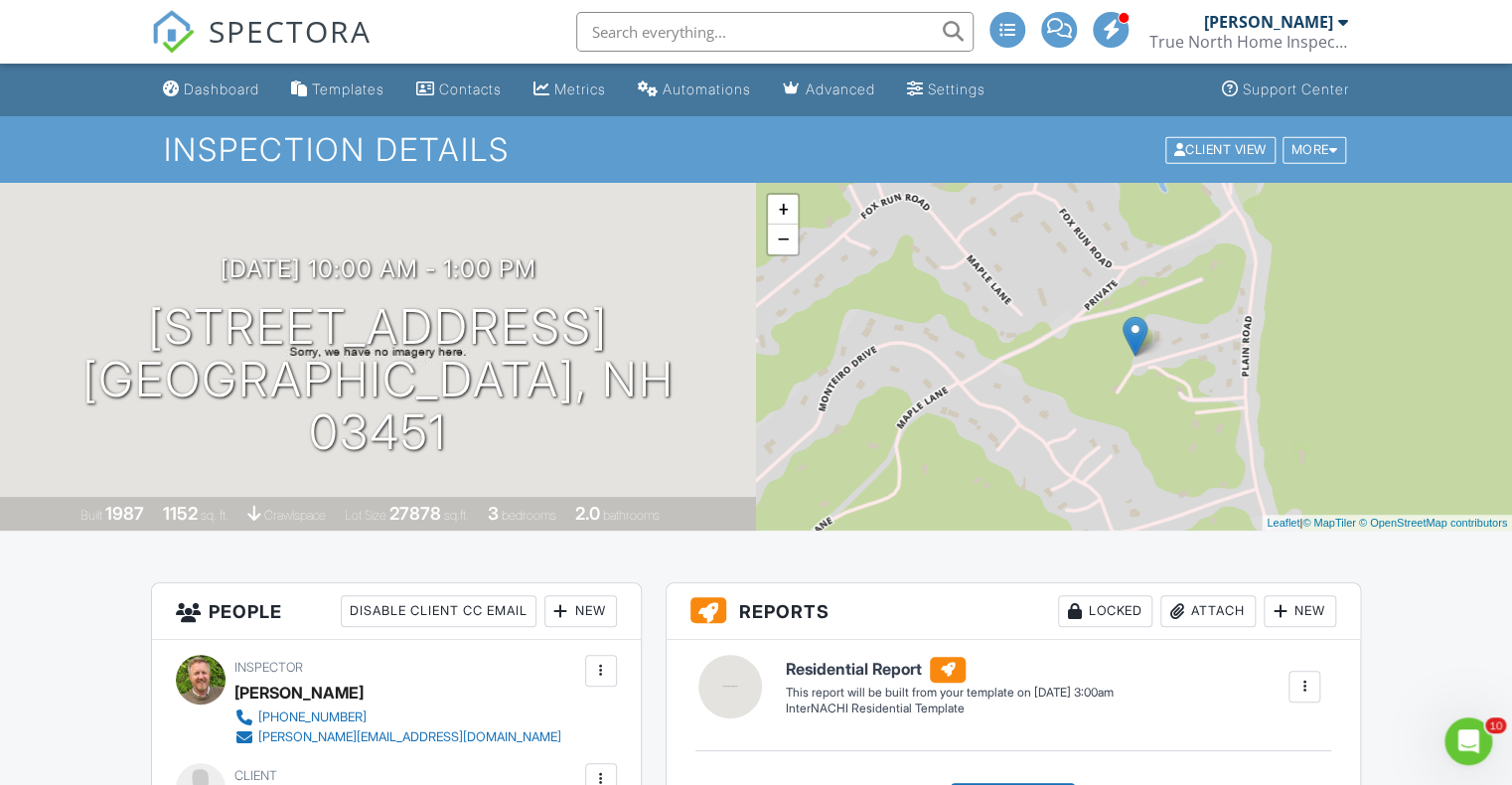 scroll, scrollTop: 0, scrollLeft: 0, axis: both 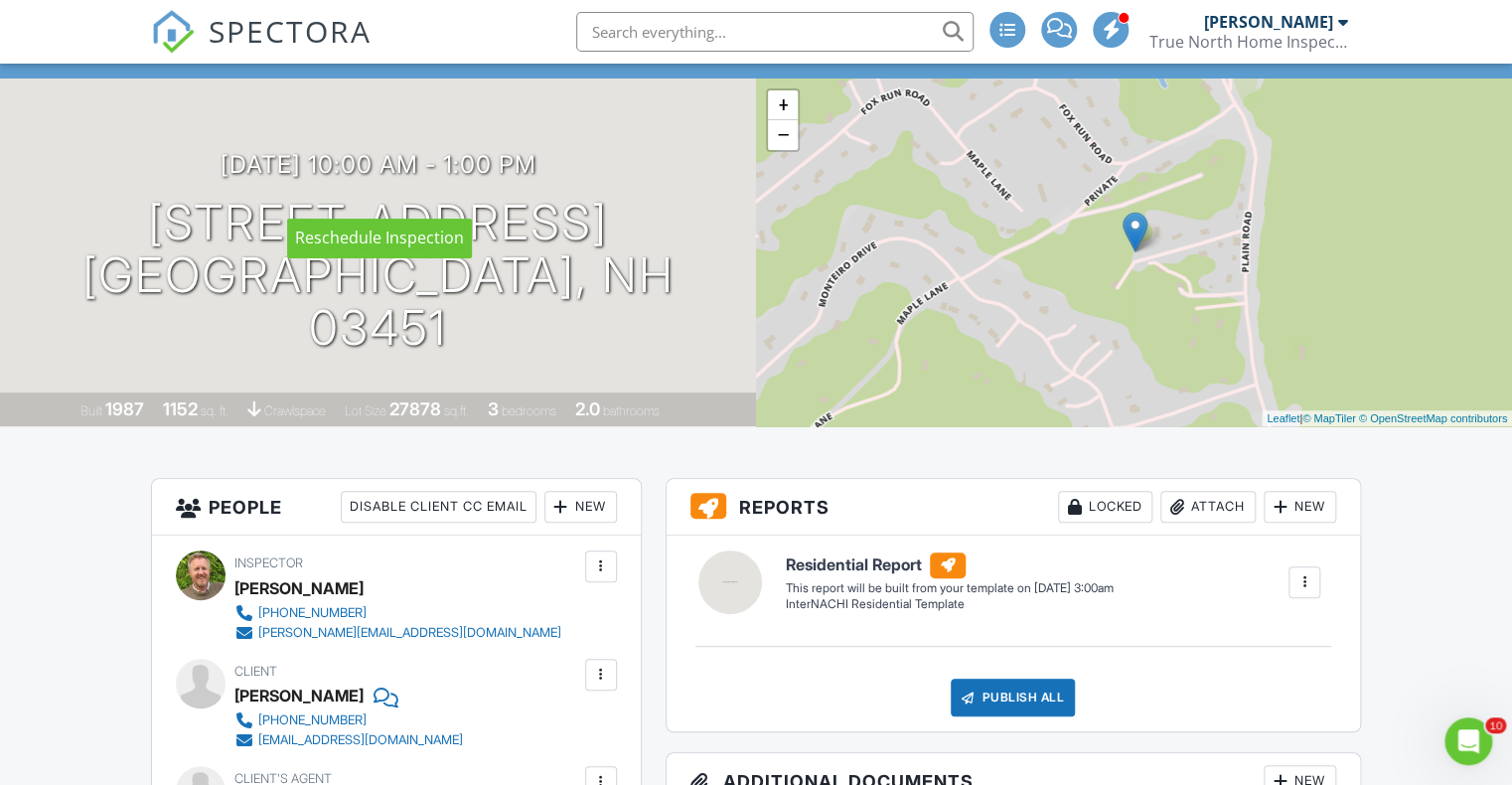 drag, startPoint x: 562, startPoint y: 193, endPoint x: 546, endPoint y: 211, distance: 24.083189 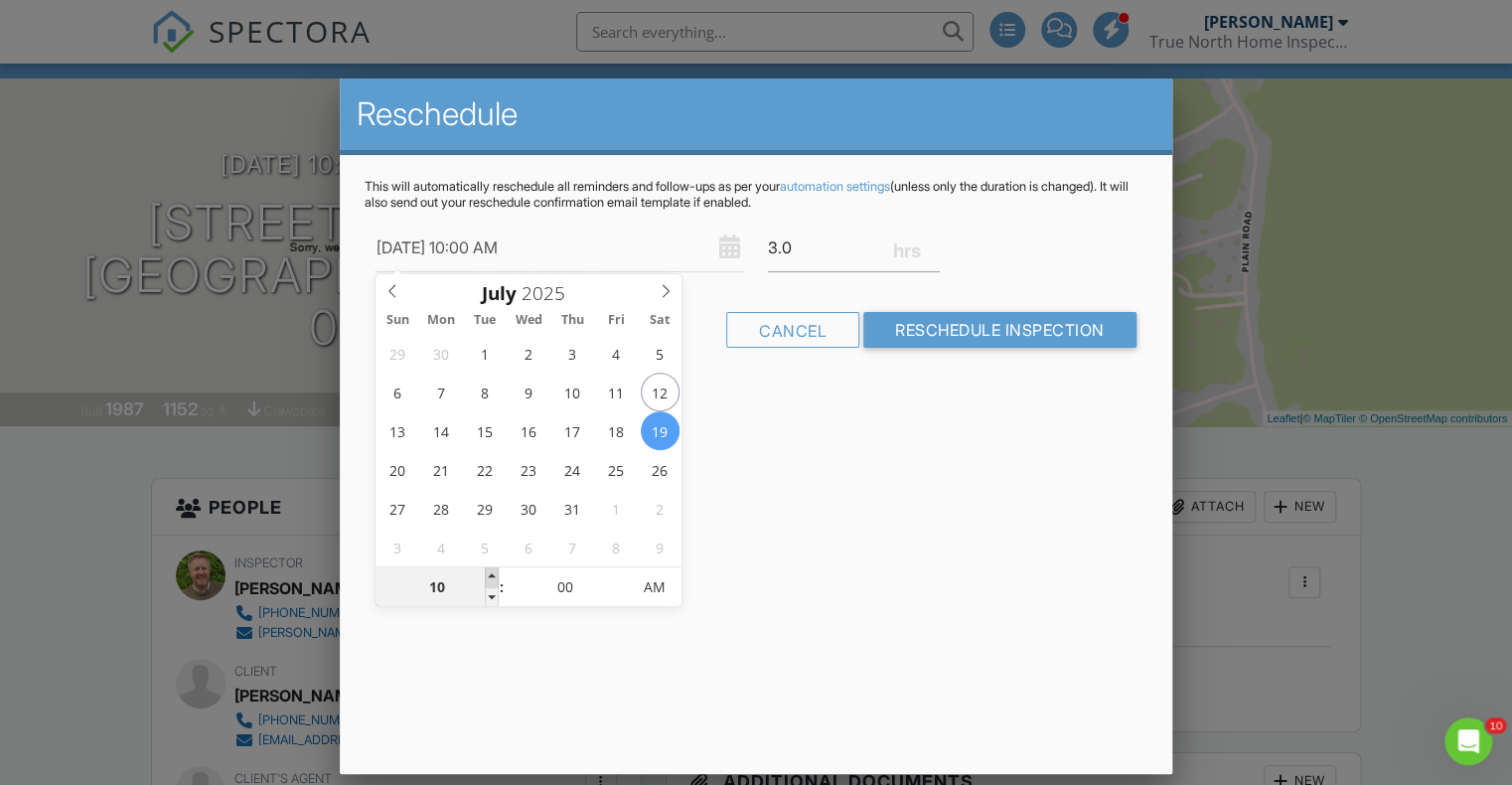 type on "07/19/2025 11:00 AM" 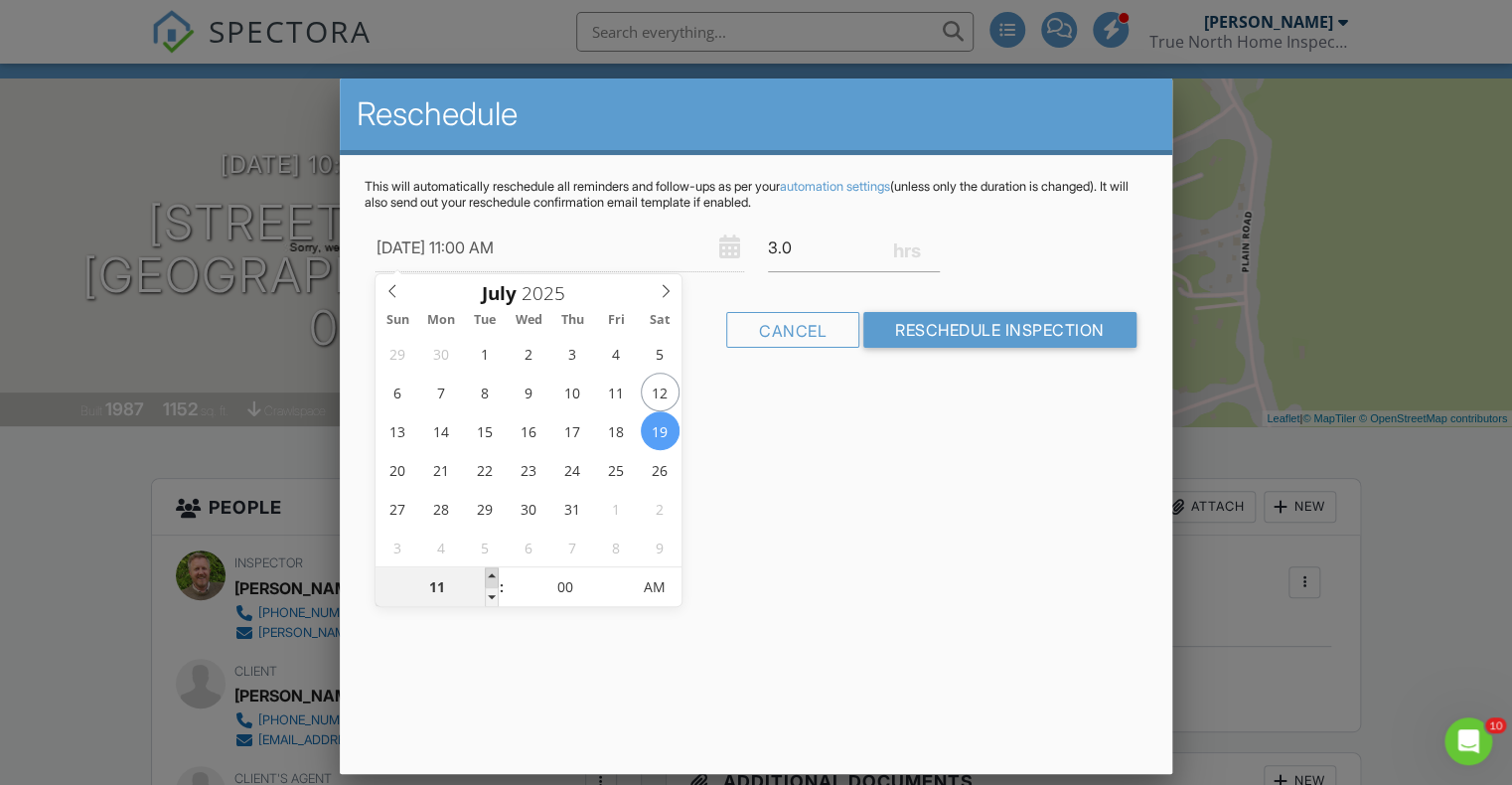 click at bounding box center (492, 577) 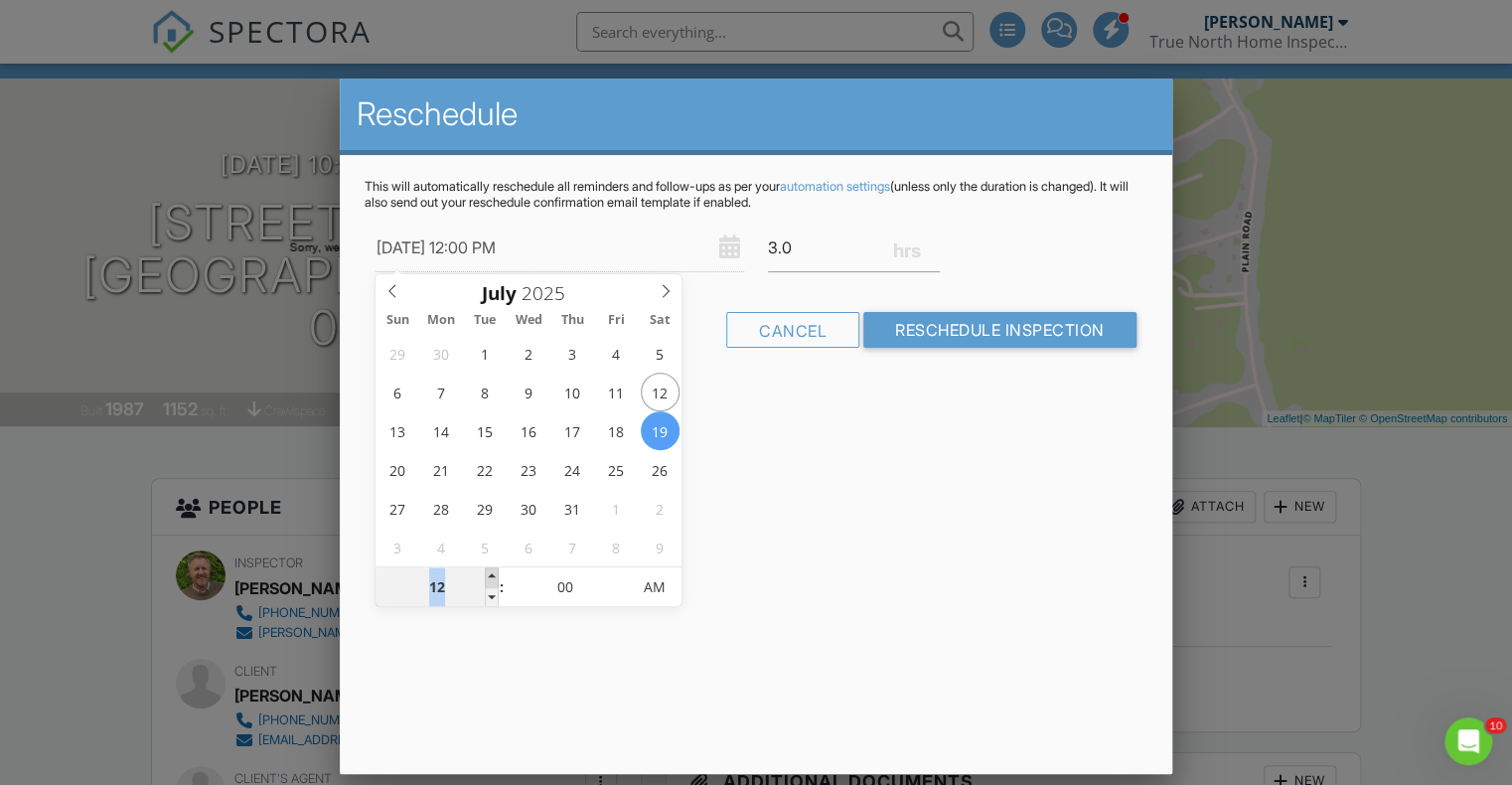 click at bounding box center [492, 577] 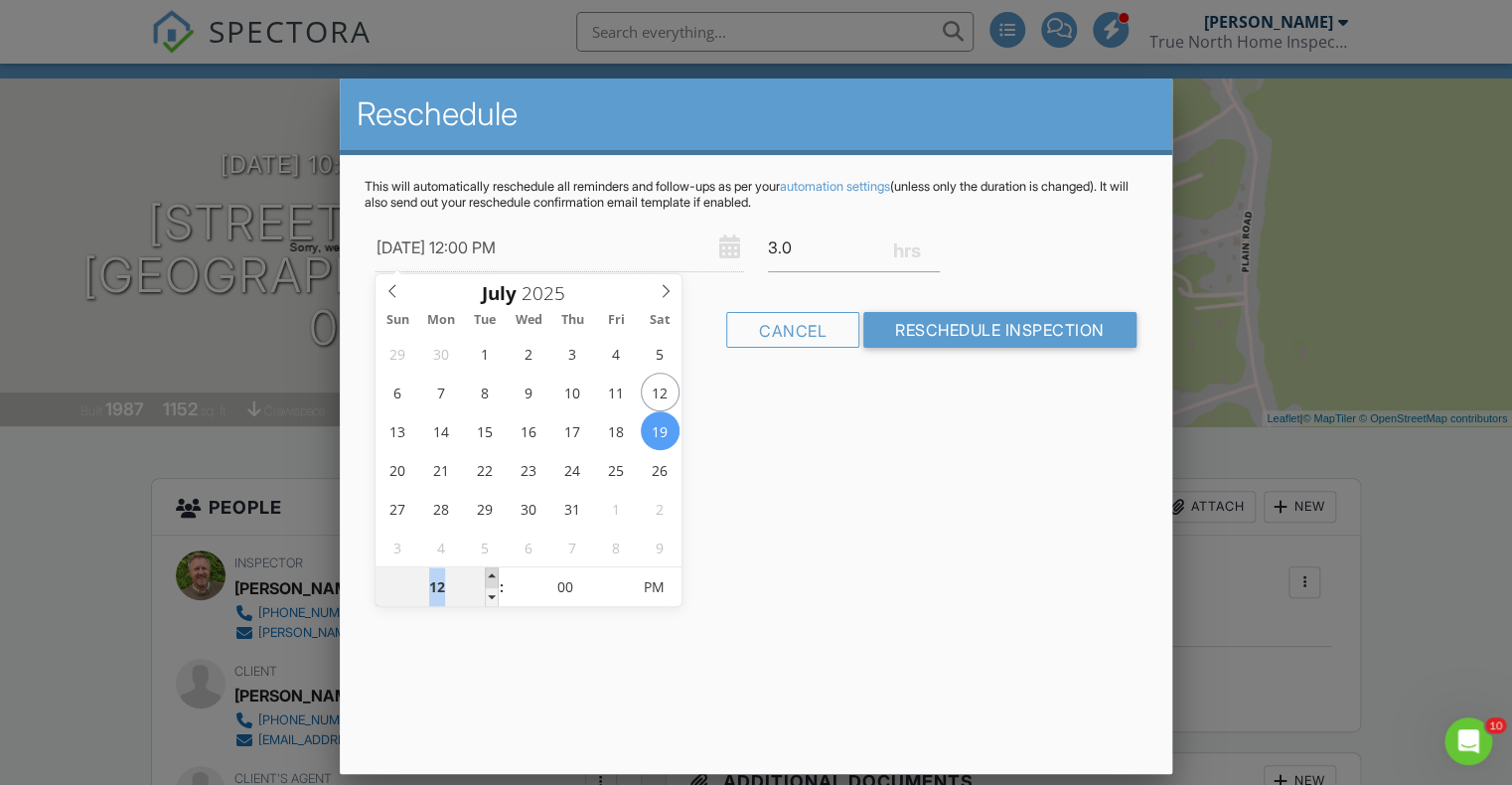 type on "[DATE] 1:00 PM" 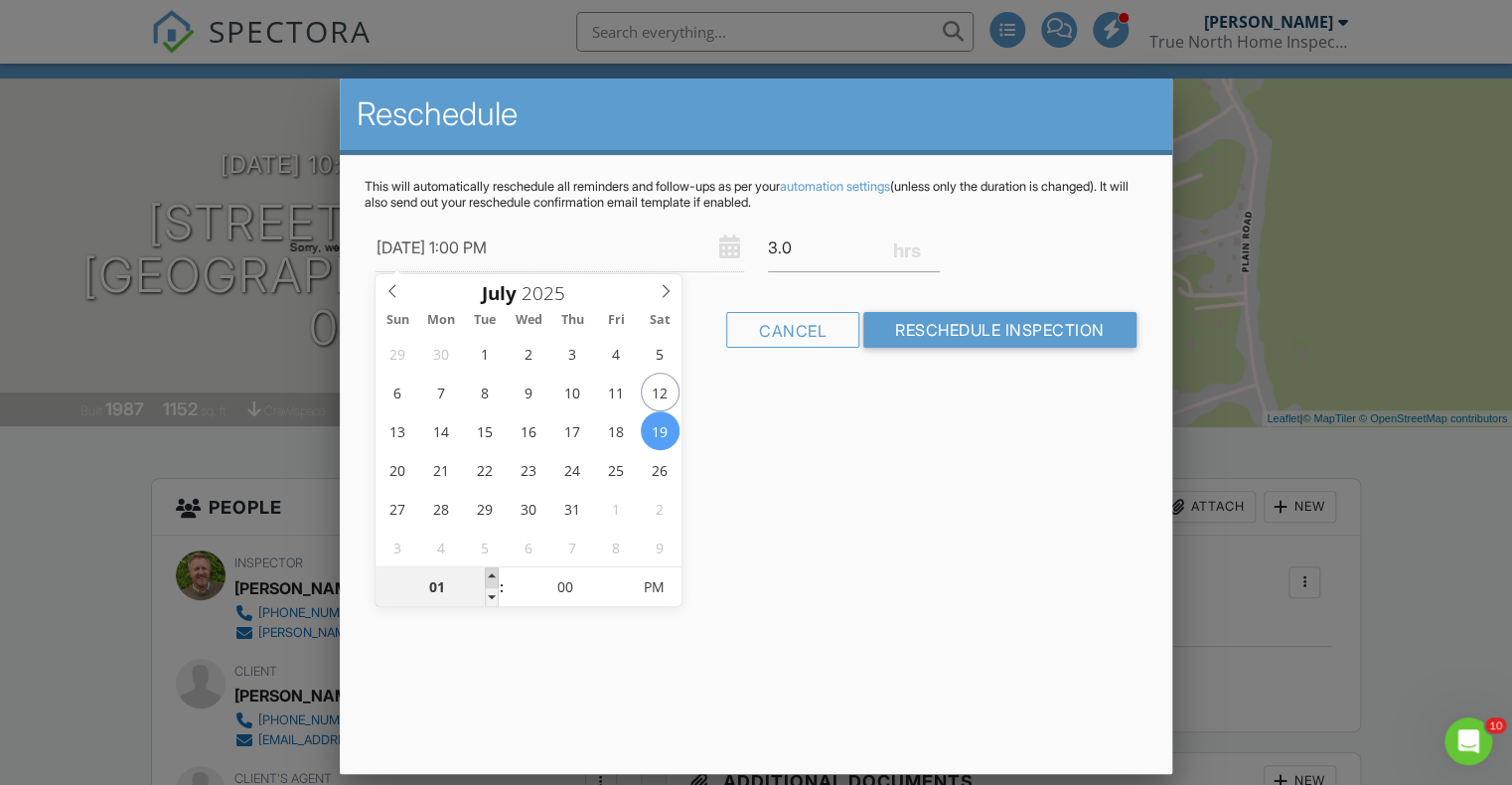 click at bounding box center (492, 577) 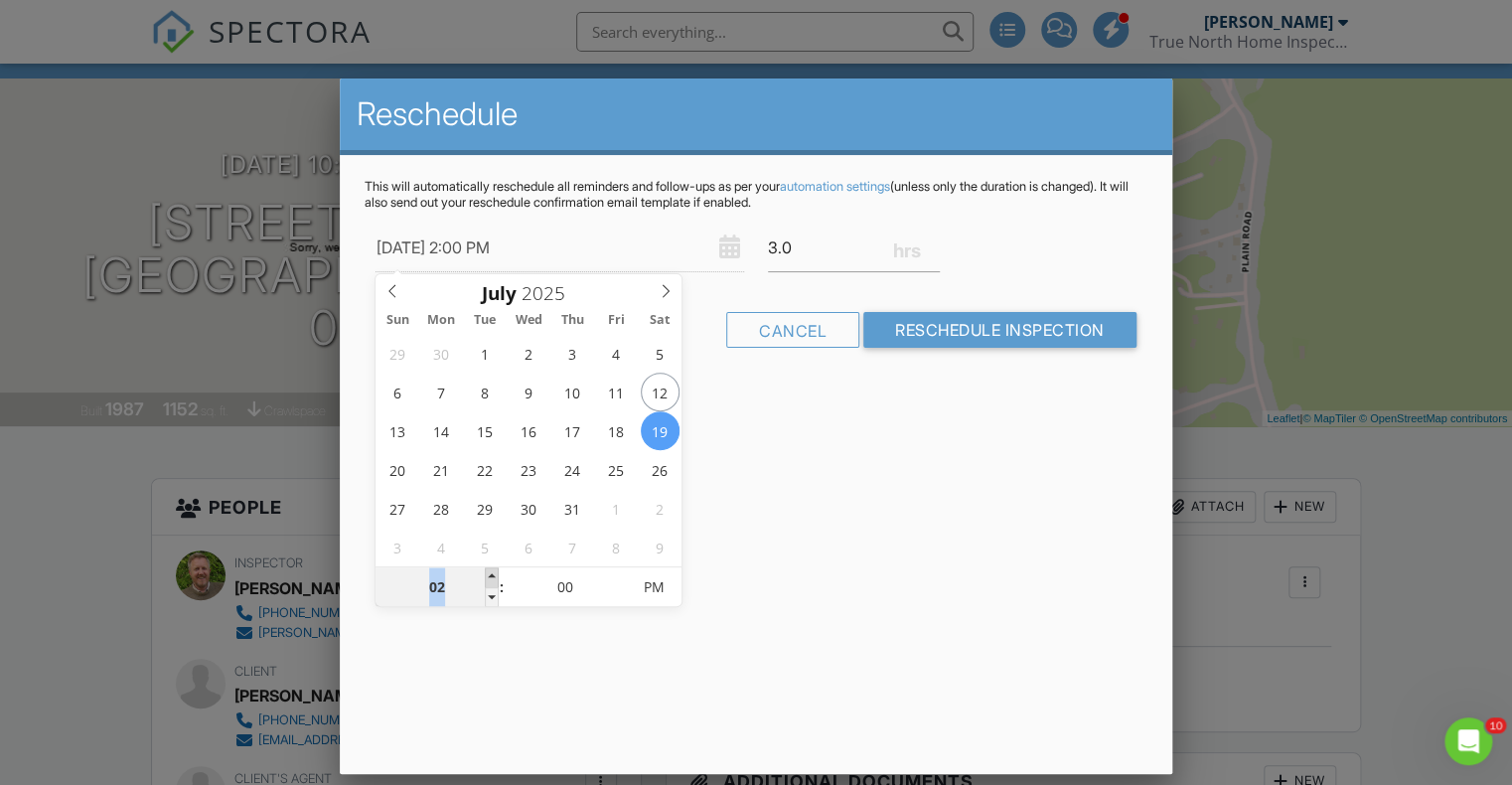 click at bounding box center [492, 577] 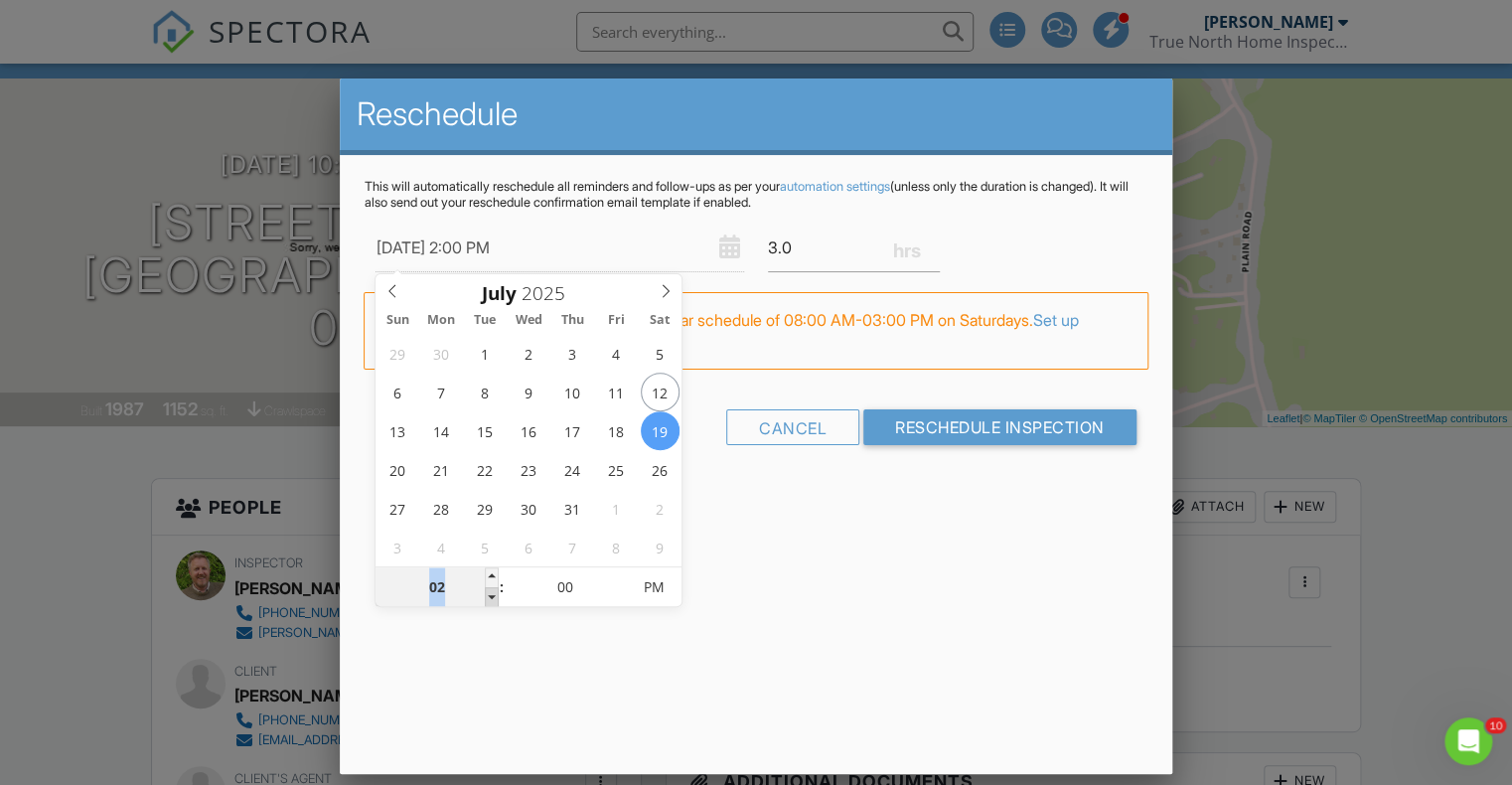 type on "07/19/2025 1:00 PM" 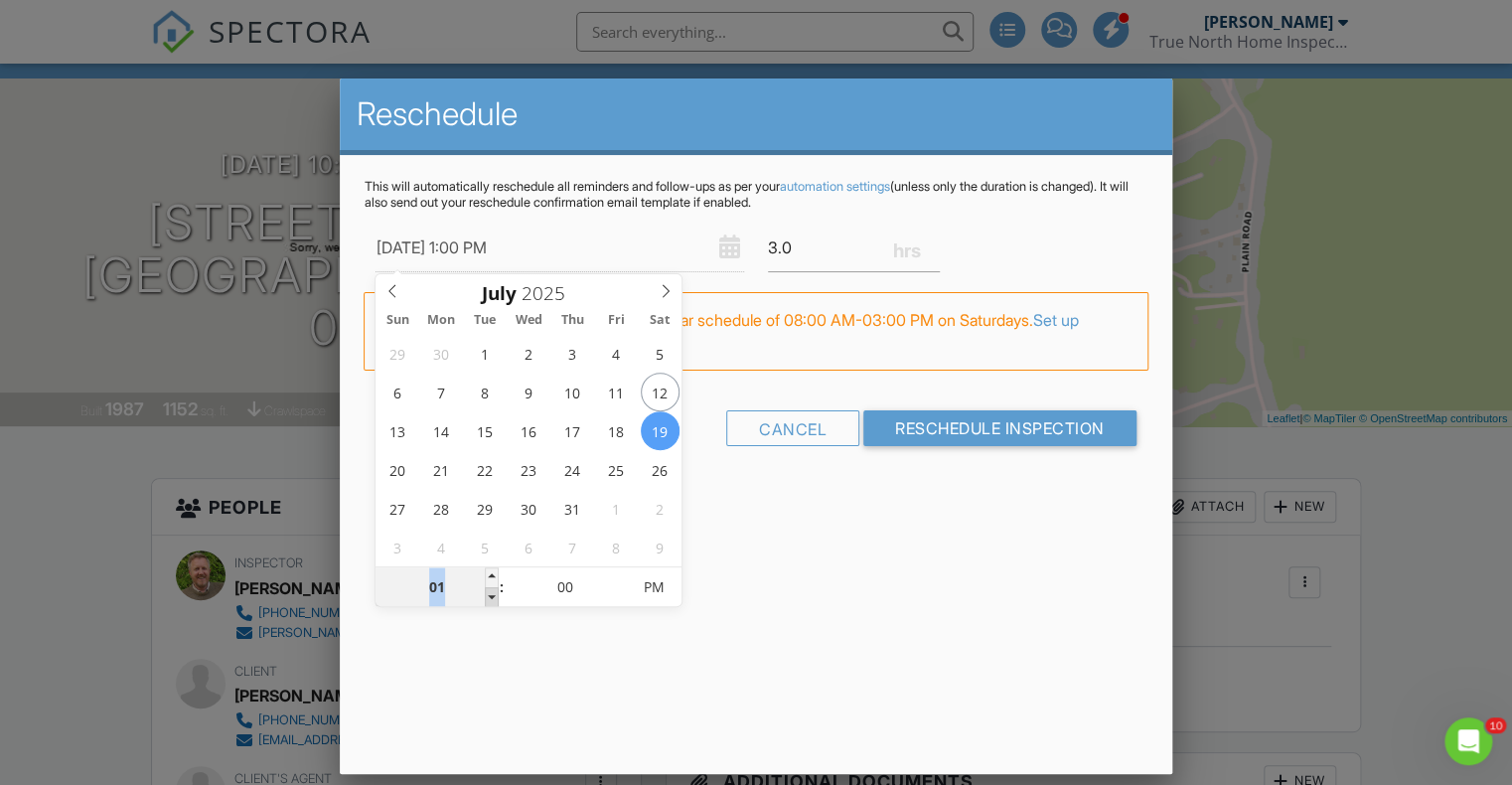 click at bounding box center [492, 597] 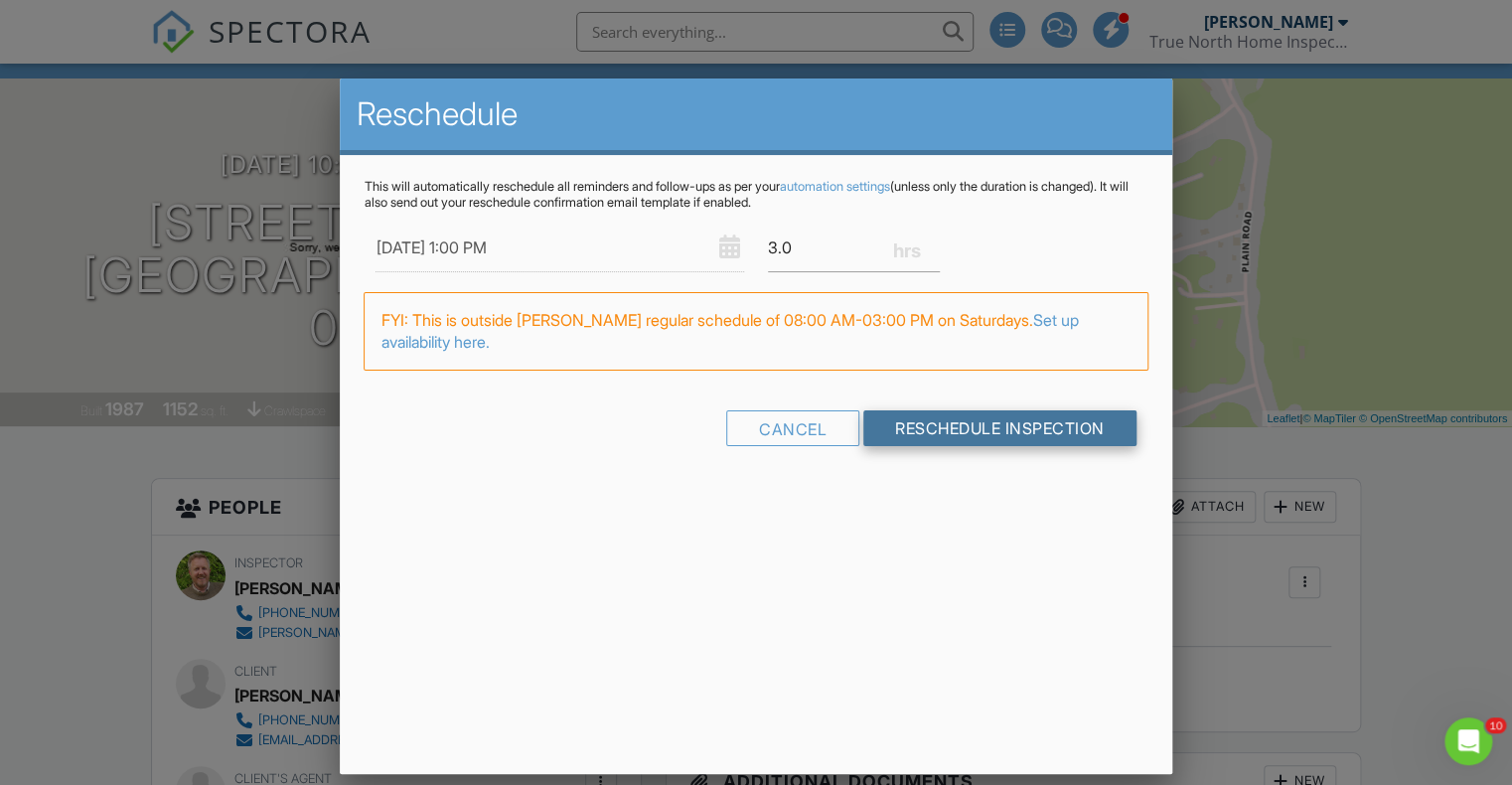 click on "Reschedule Inspection" at bounding box center [999, 428] 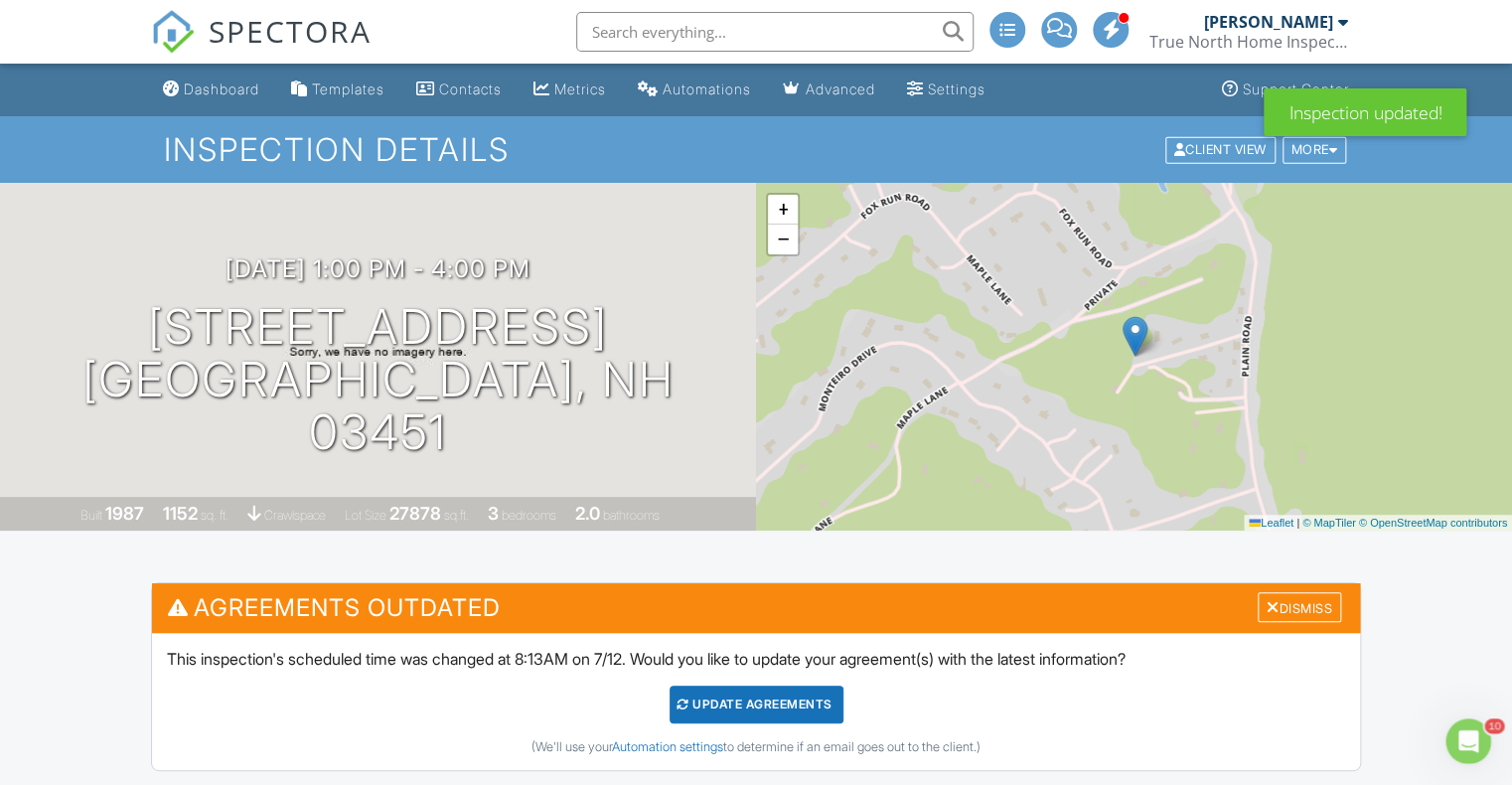 scroll, scrollTop: 0, scrollLeft: 0, axis: both 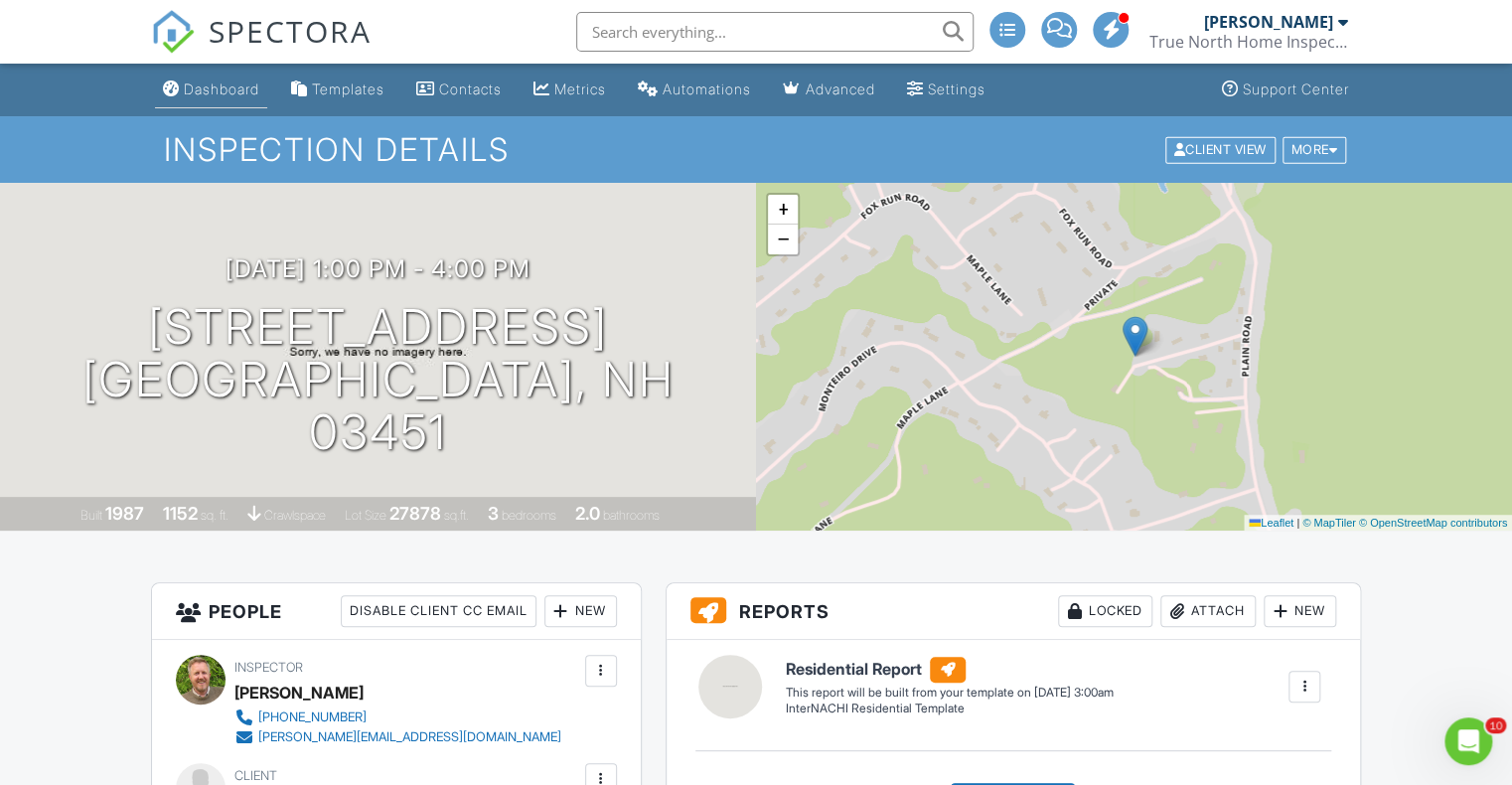 click on "Dashboard" at bounding box center [222, 88] 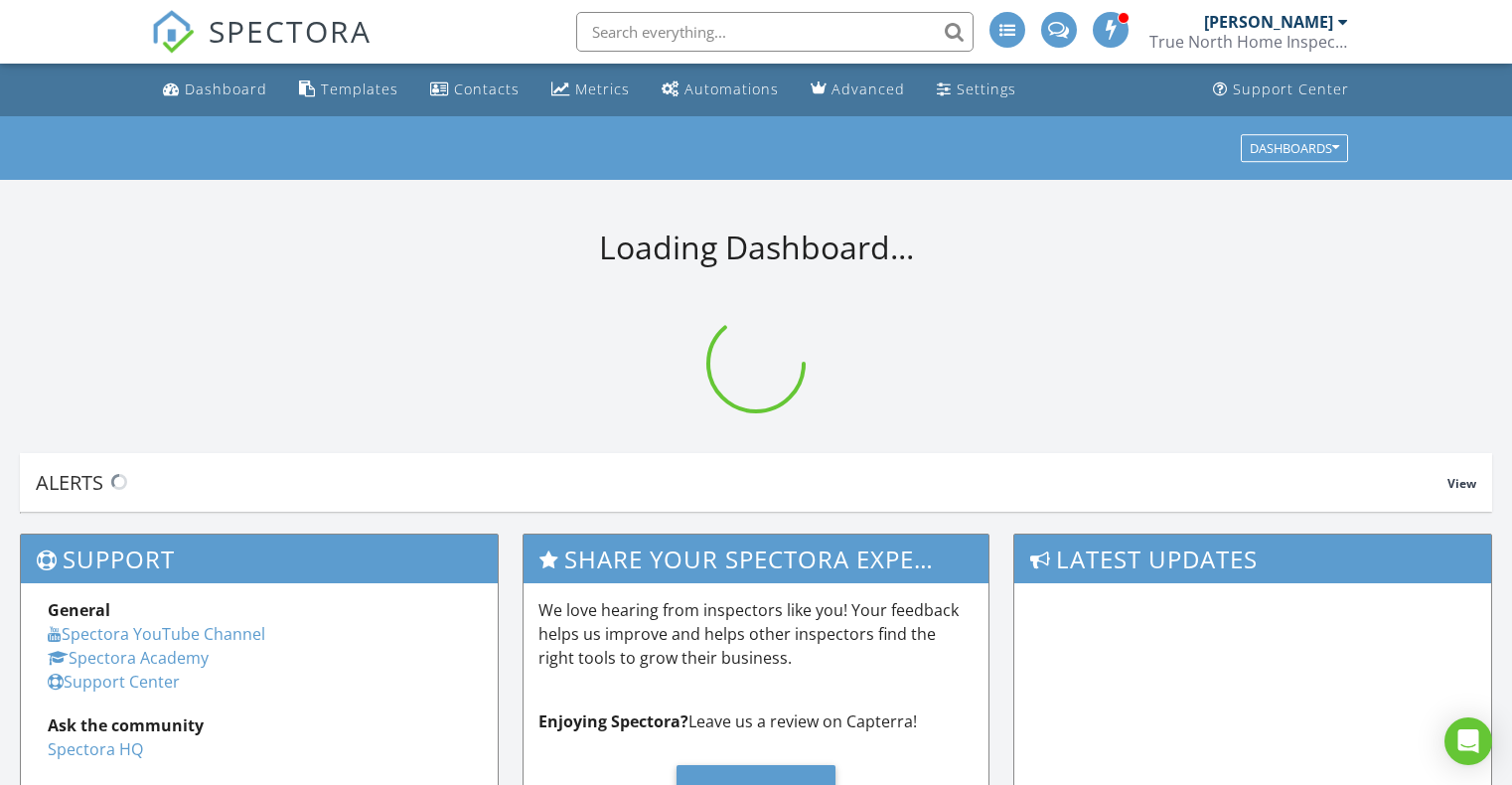 scroll, scrollTop: 0, scrollLeft: 0, axis: both 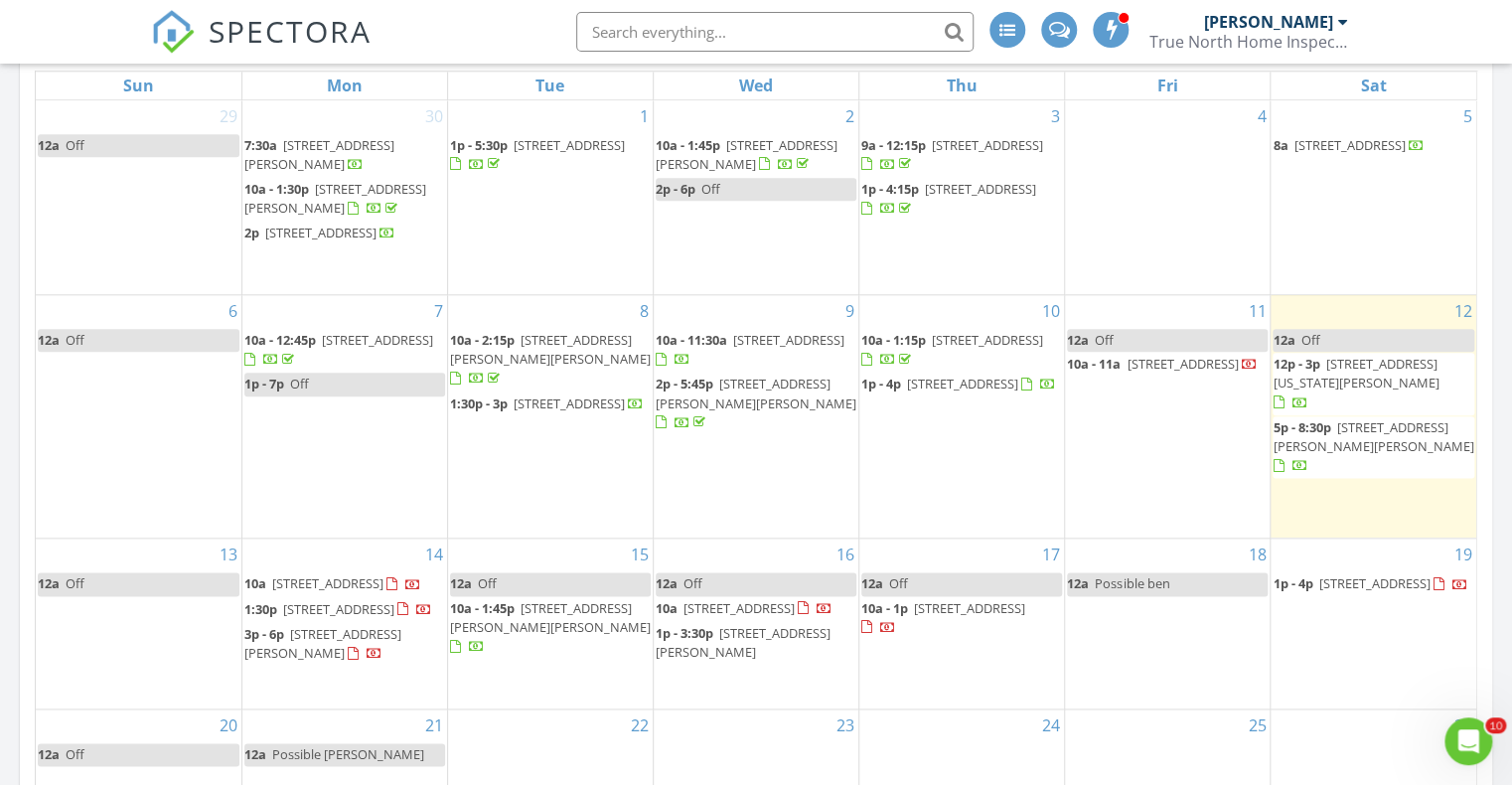 click on "196 Lovers Ln, Northfield 05663" at bounding box center [970, 608] 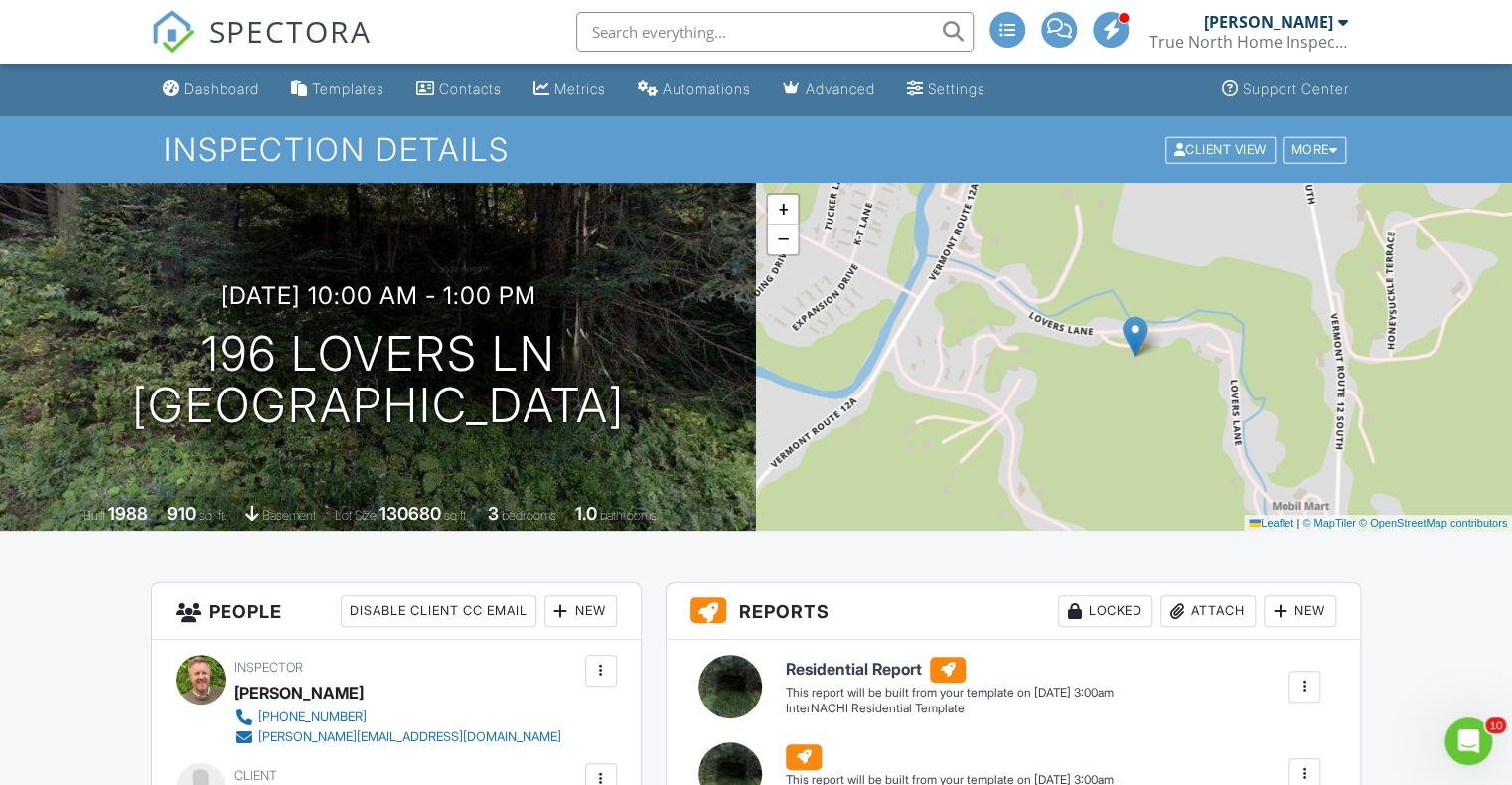 scroll, scrollTop: 0, scrollLeft: 0, axis: both 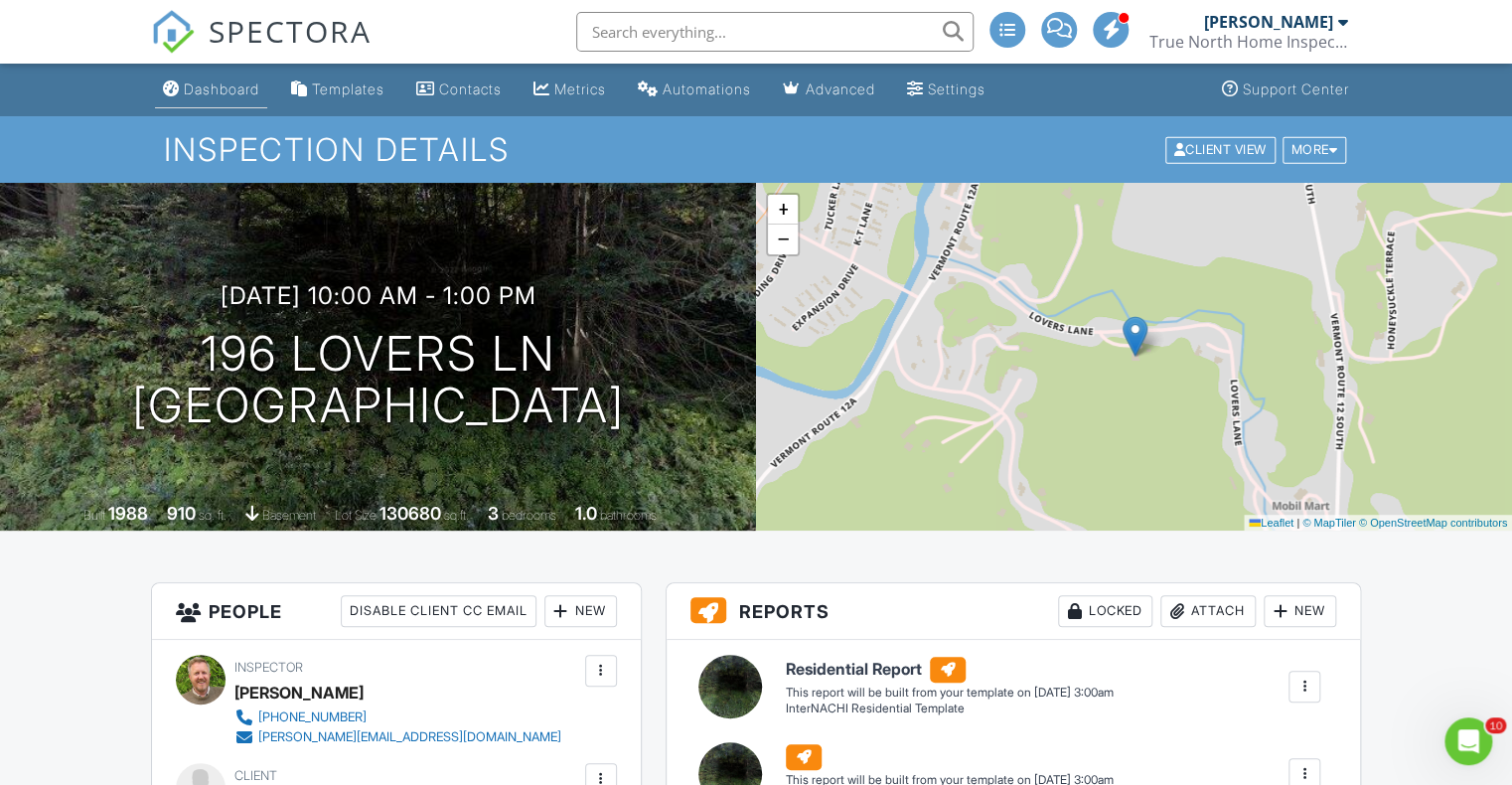 click on "Dashboard" at bounding box center [222, 88] 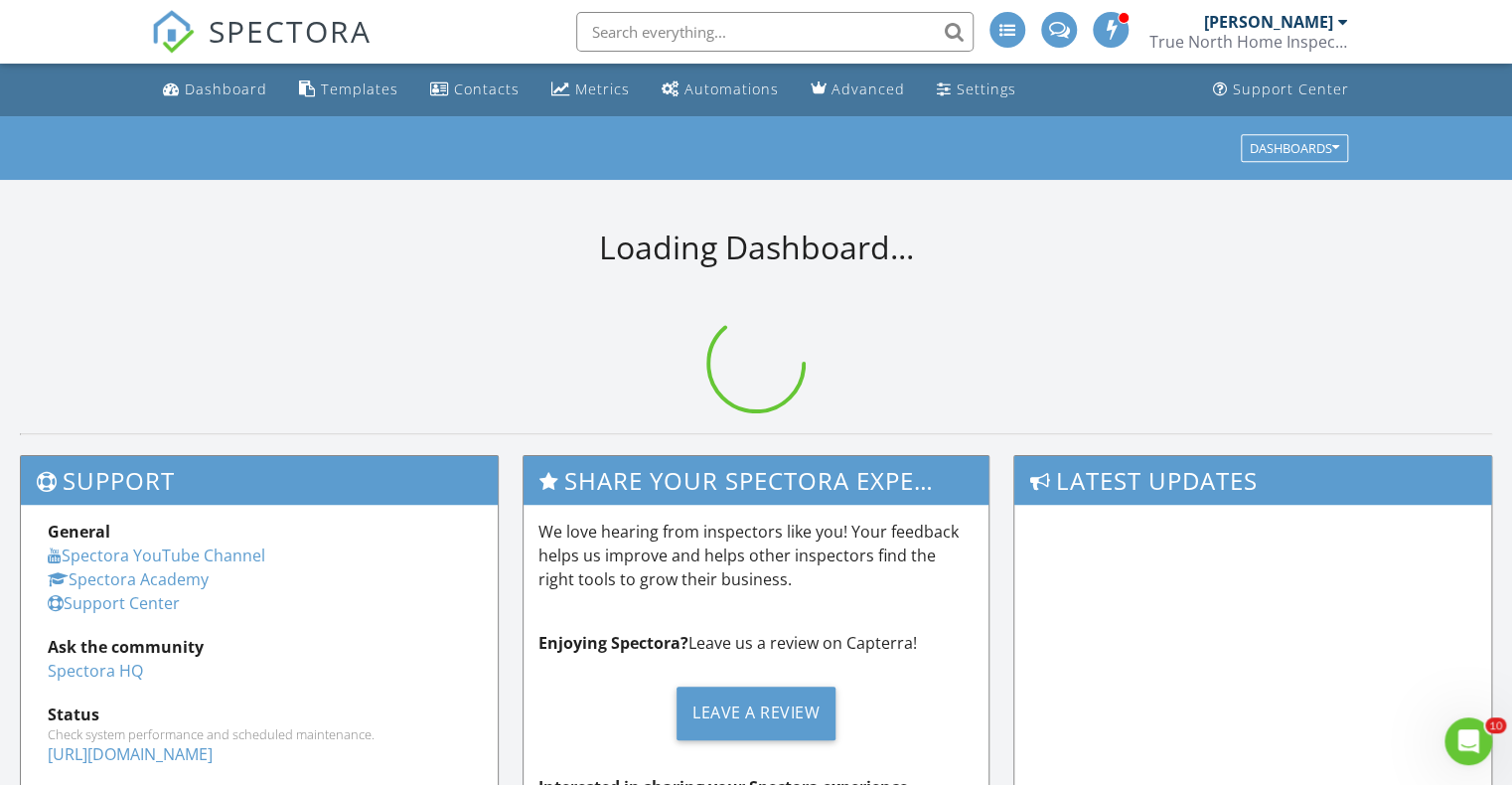 scroll, scrollTop: 0, scrollLeft: 0, axis: both 